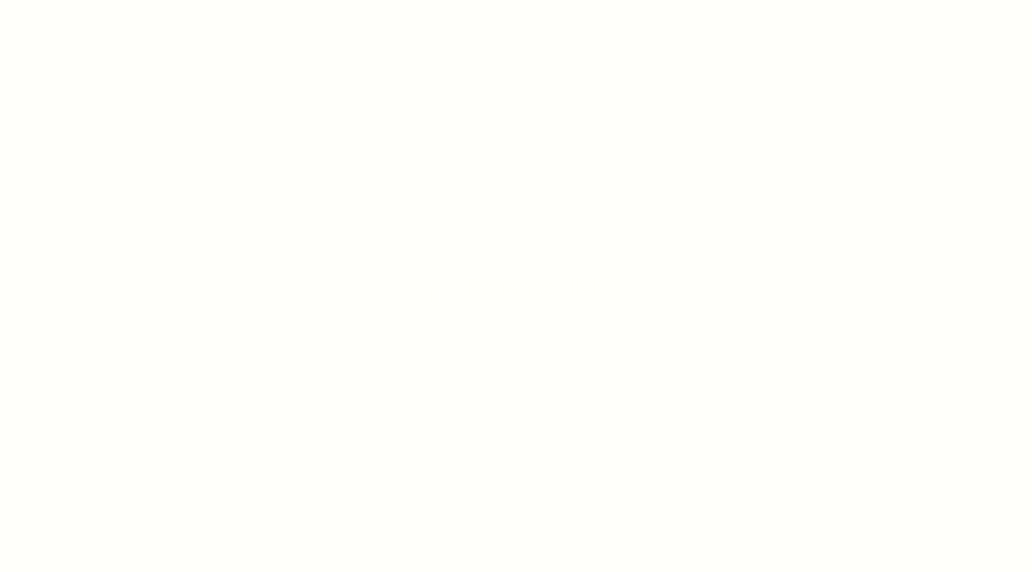 scroll, scrollTop: 0, scrollLeft: 0, axis: both 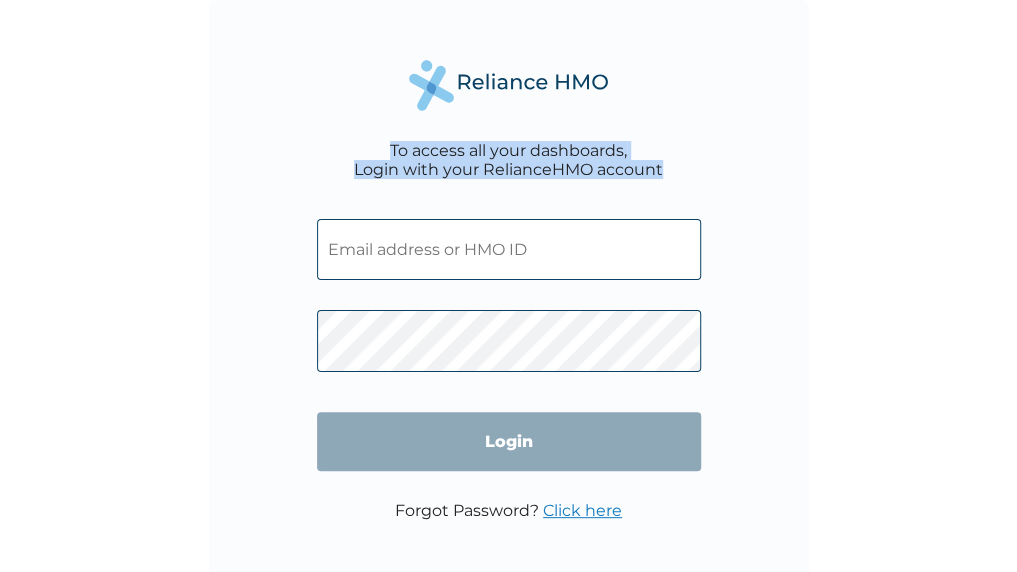 drag, startPoint x: 858, startPoint y: 109, endPoint x: 1011, endPoint y: -65, distance: 231.70024 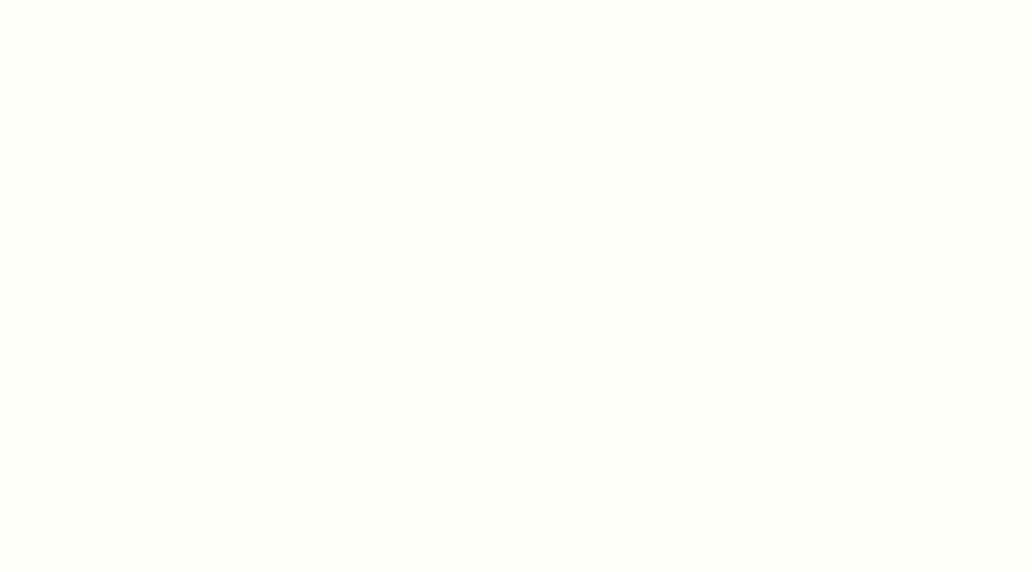 scroll, scrollTop: 0, scrollLeft: 0, axis: both 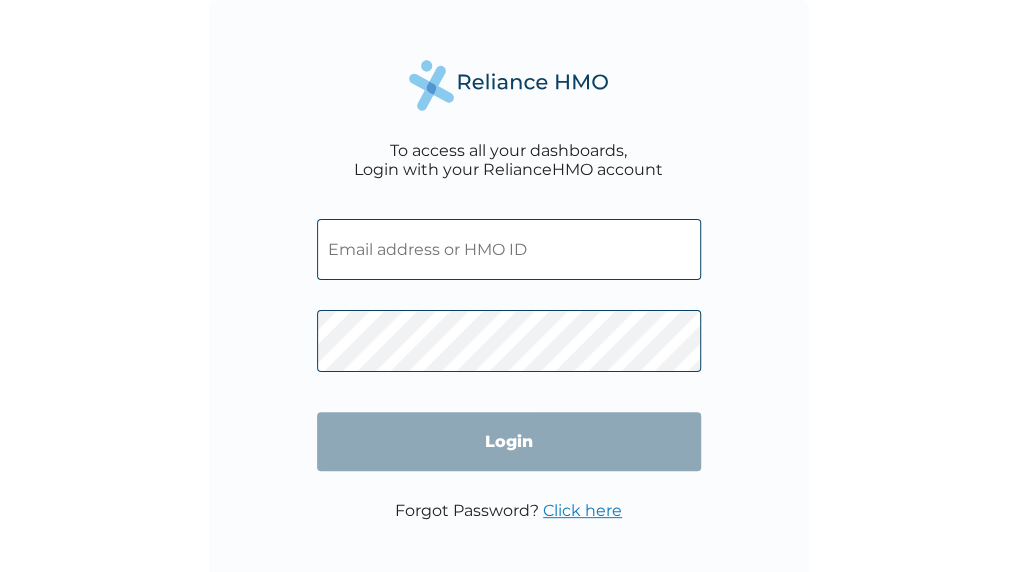 click at bounding box center [509, 249] 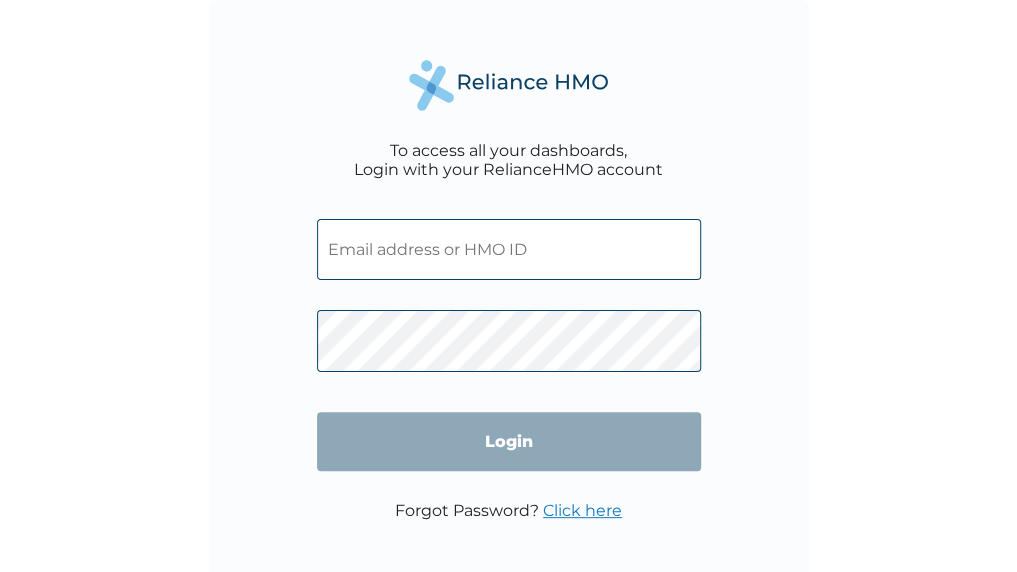 type on "[EMAIL]" 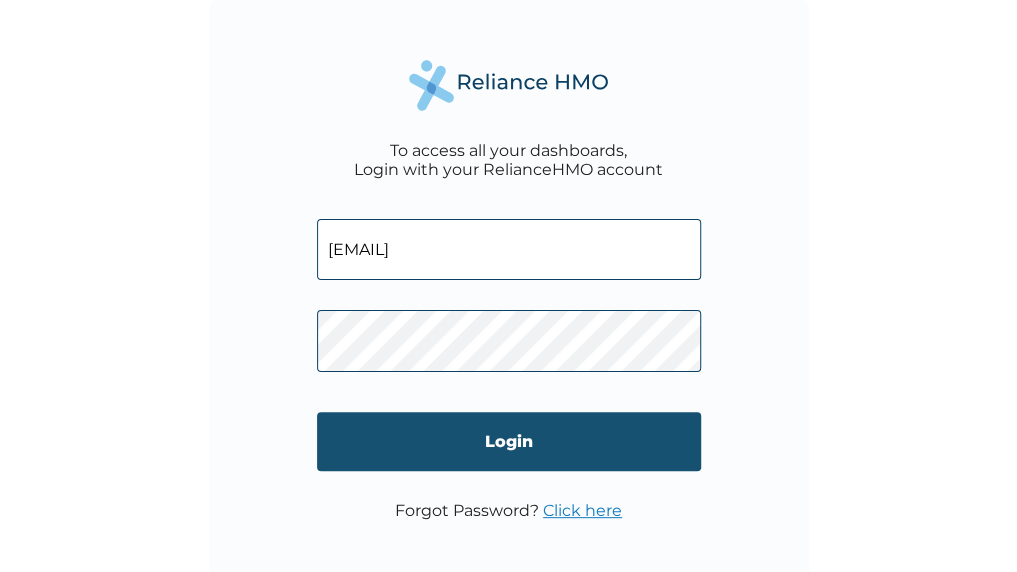 click on "Login" at bounding box center [509, 441] 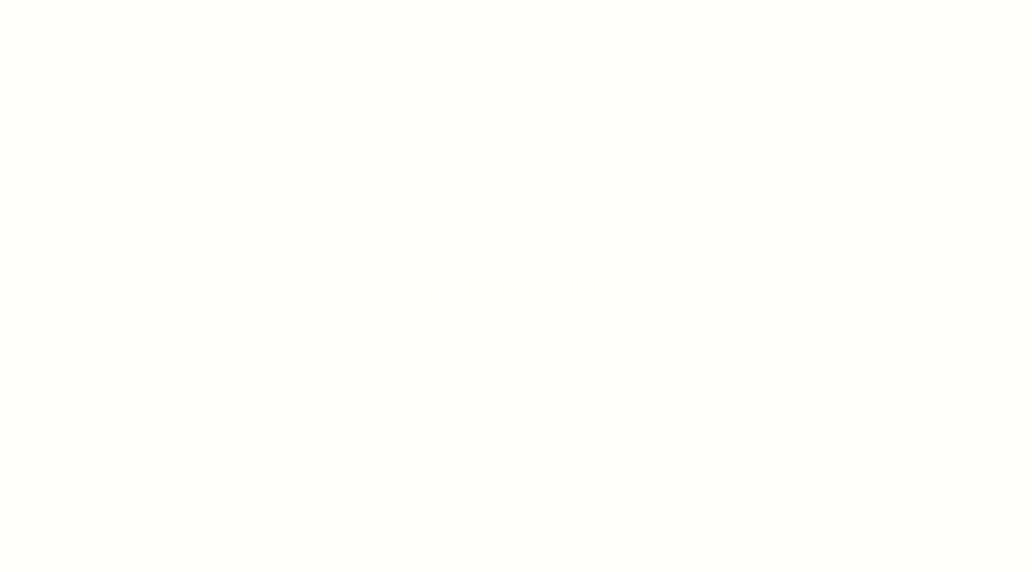 scroll, scrollTop: 0, scrollLeft: 0, axis: both 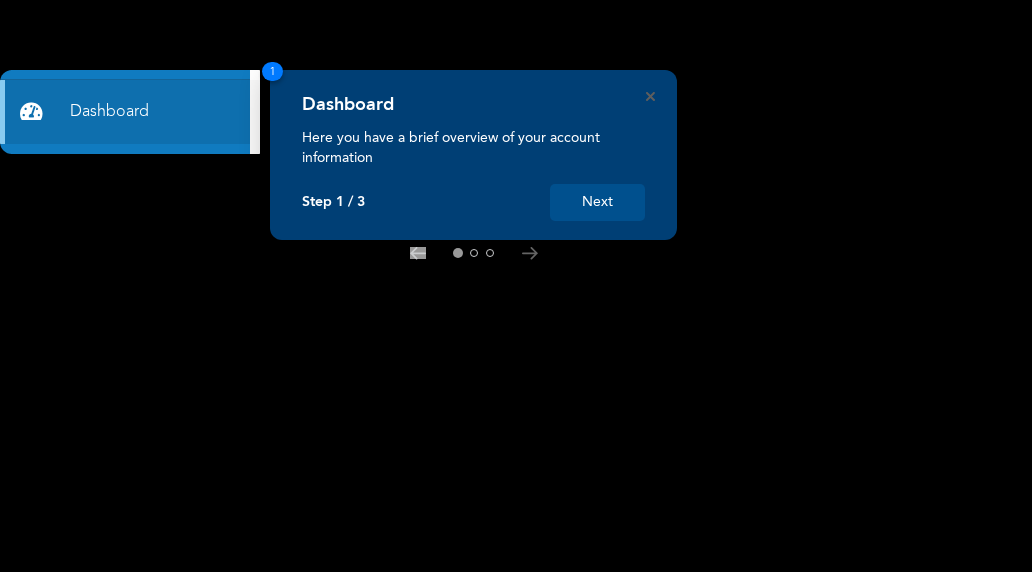click on "Next" at bounding box center [597, 202] 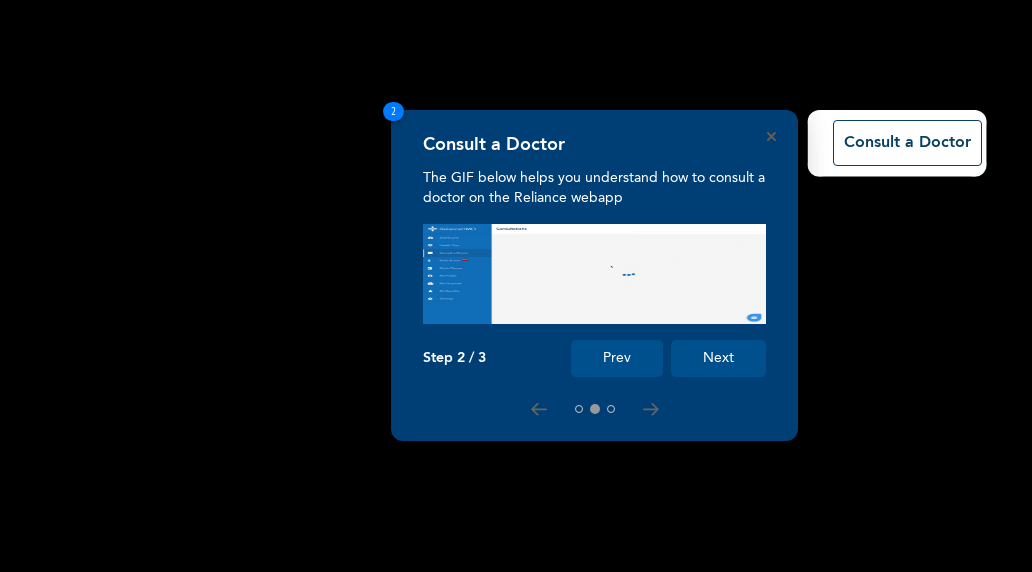 click 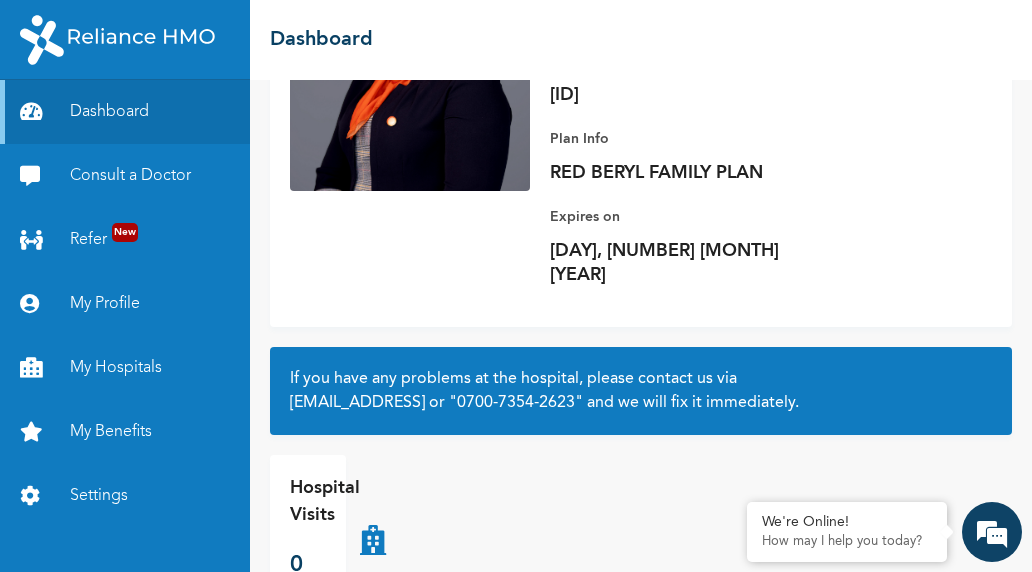 scroll, scrollTop: 294, scrollLeft: 0, axis: vertical 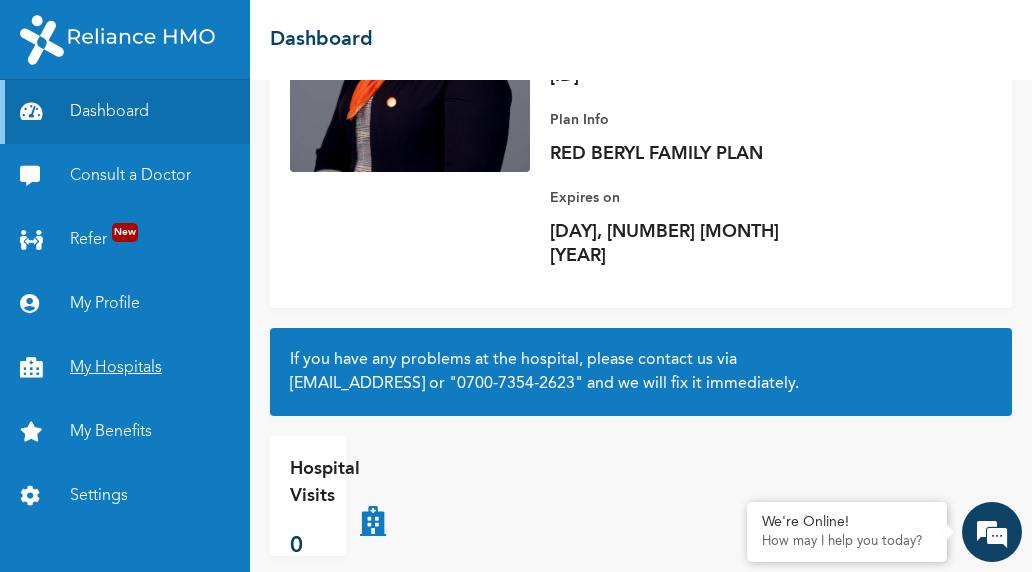 click on "My Hospitals" at bounding box center [125, 368] 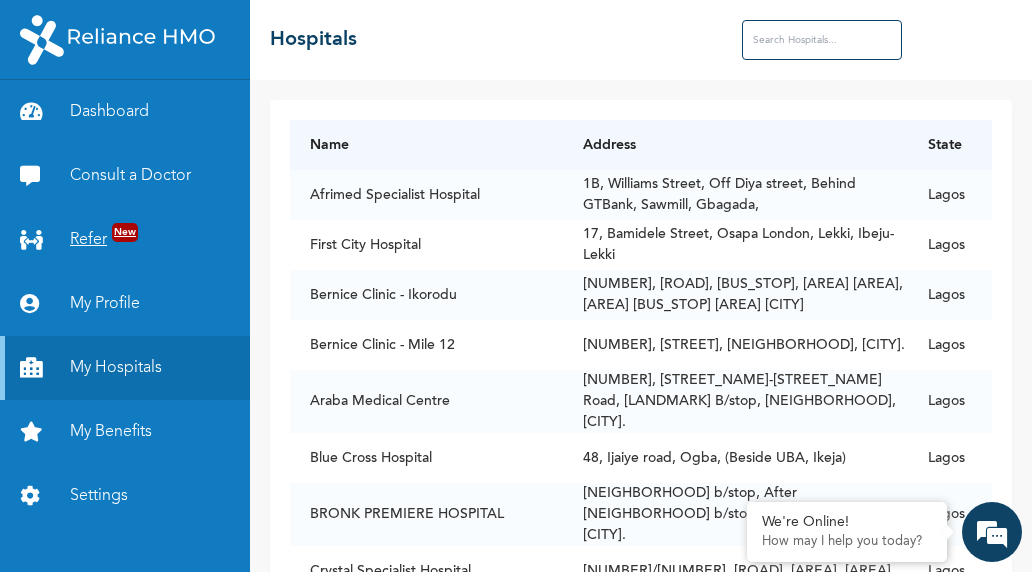 click on "New" at bounding box center [125, 232] 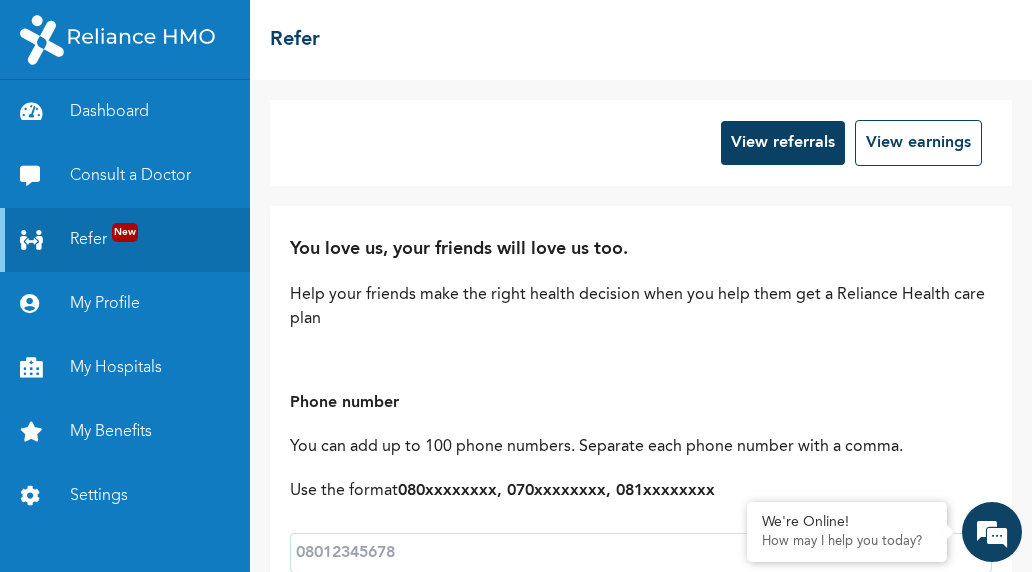 click on "New" at bounding box center [125, 232] 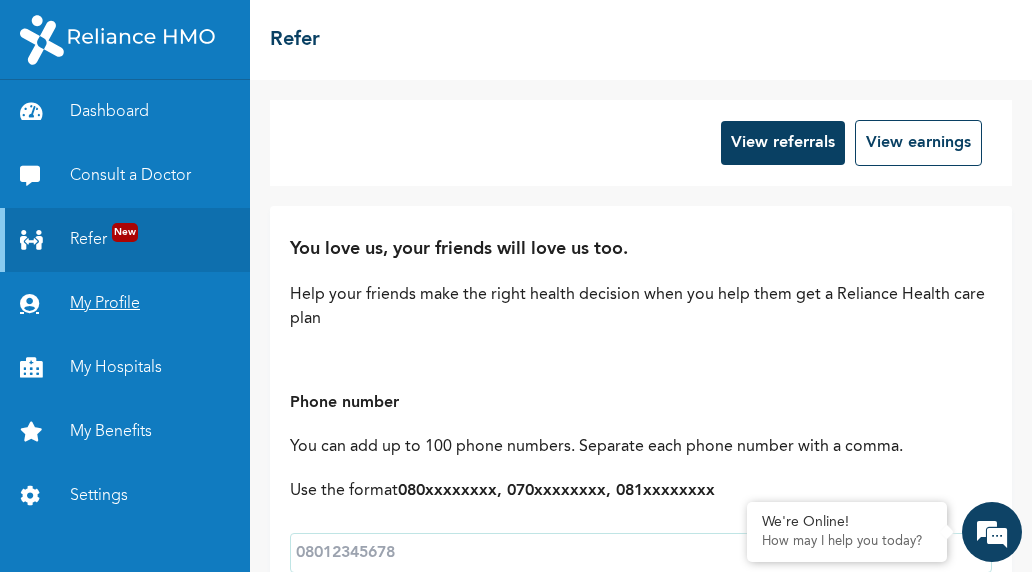 click on "My Profile" at bounding box center [125, 304] 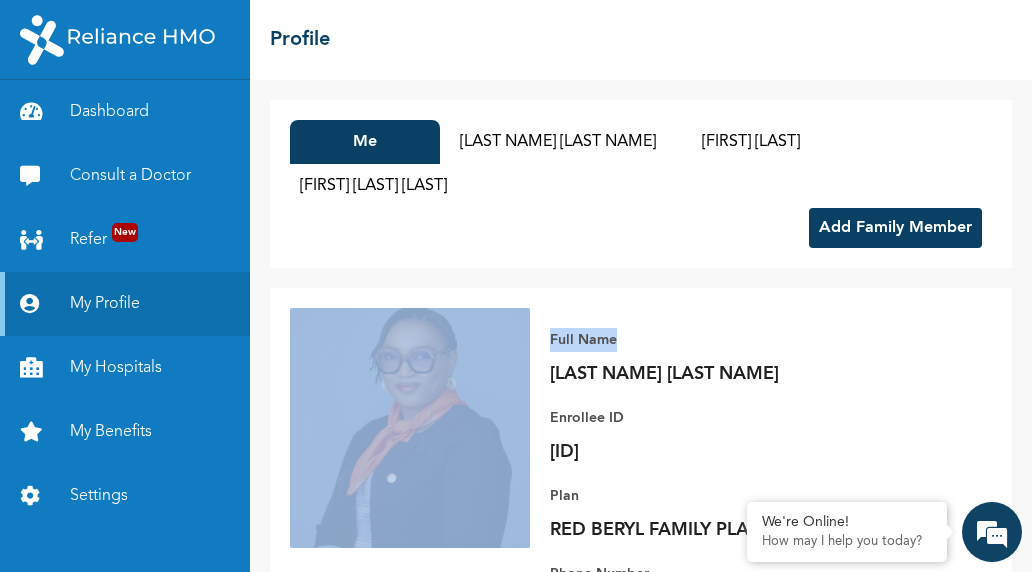 drag, startPoint x: 1016, startPoint y: 259, endPoint x: 1026, endPoint y: 282, distance: 25.079872 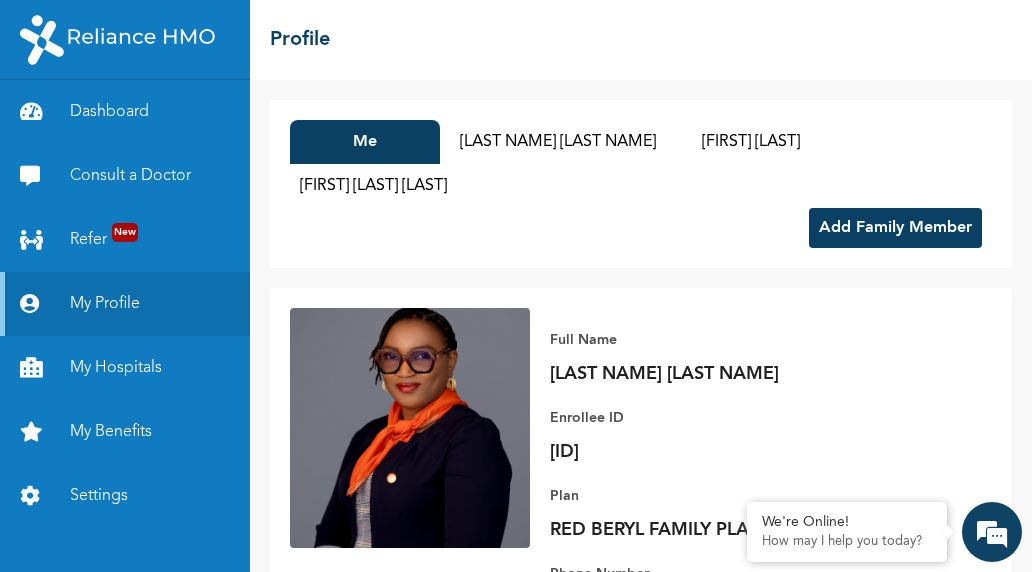 scroll, scrollTop: 430, scrollLeft: 0, axis: vertical 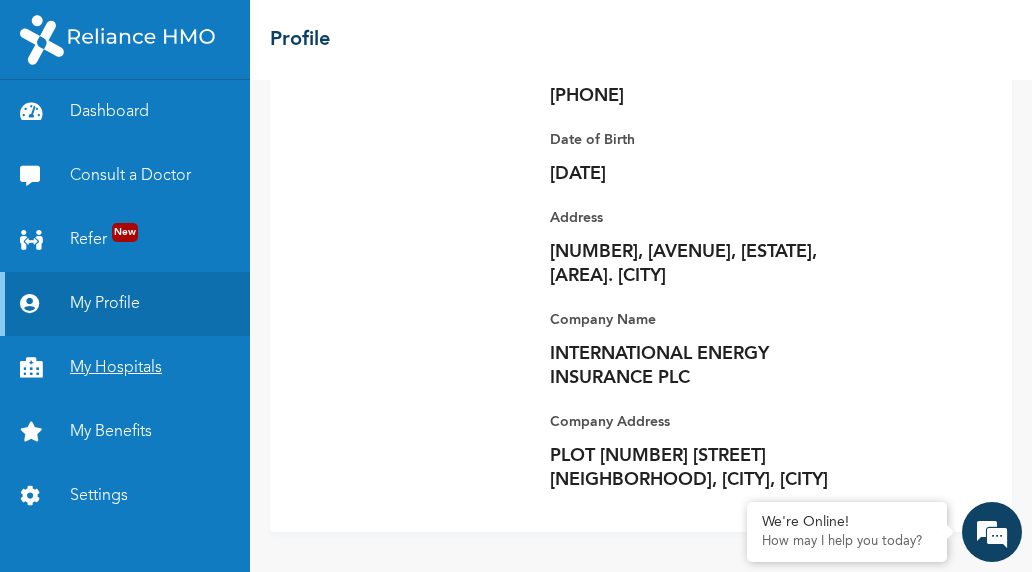 click on "My Hospitals" at bounding box center (125, 368) 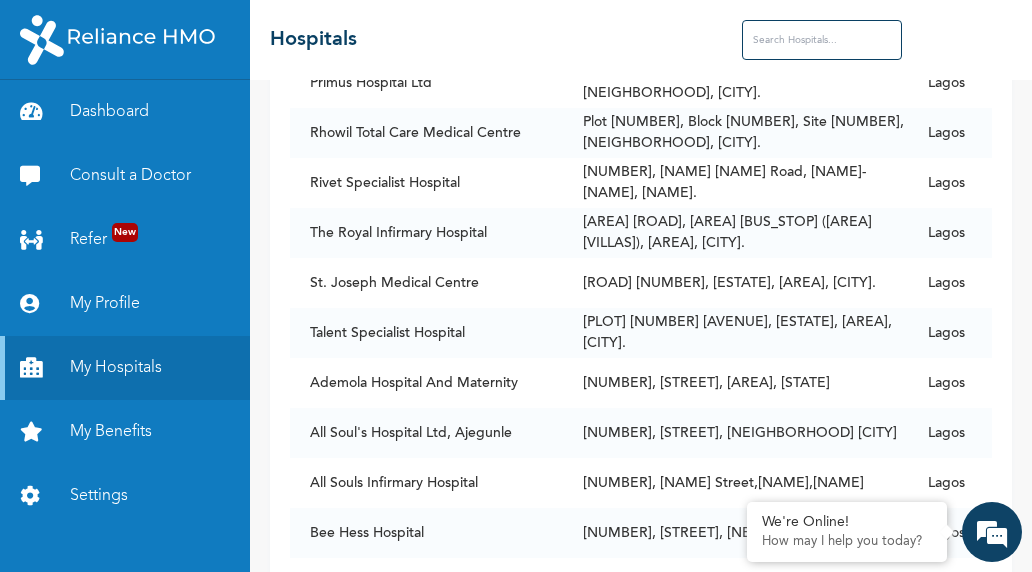 scroll, scrollTop: 0, scrollLeft: 0, axis: both 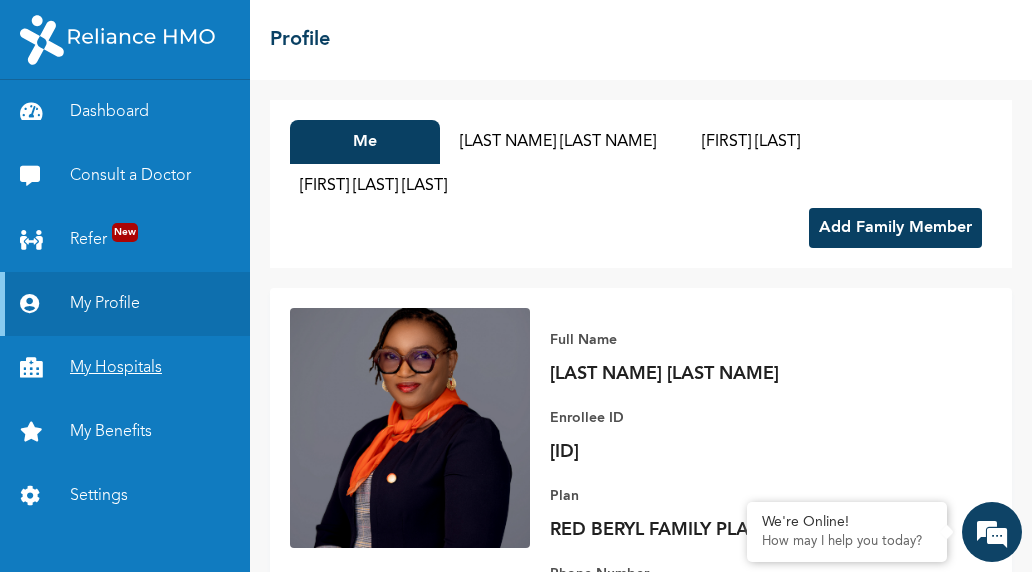 click on "My Hospitals" at bounding box center [125, 368] 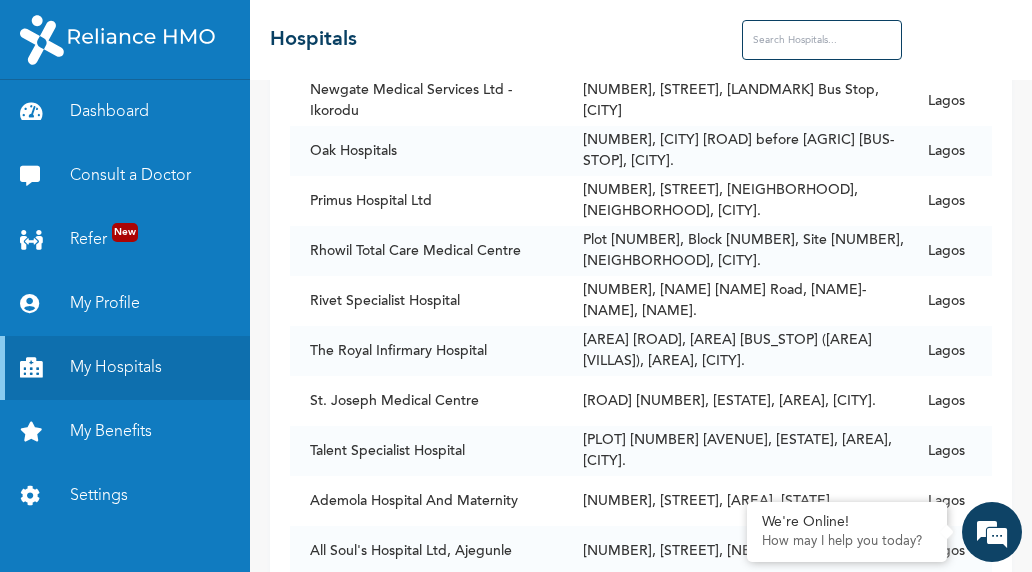 scroll, scrollTop: 0, scrollLeft: 0, axis: both 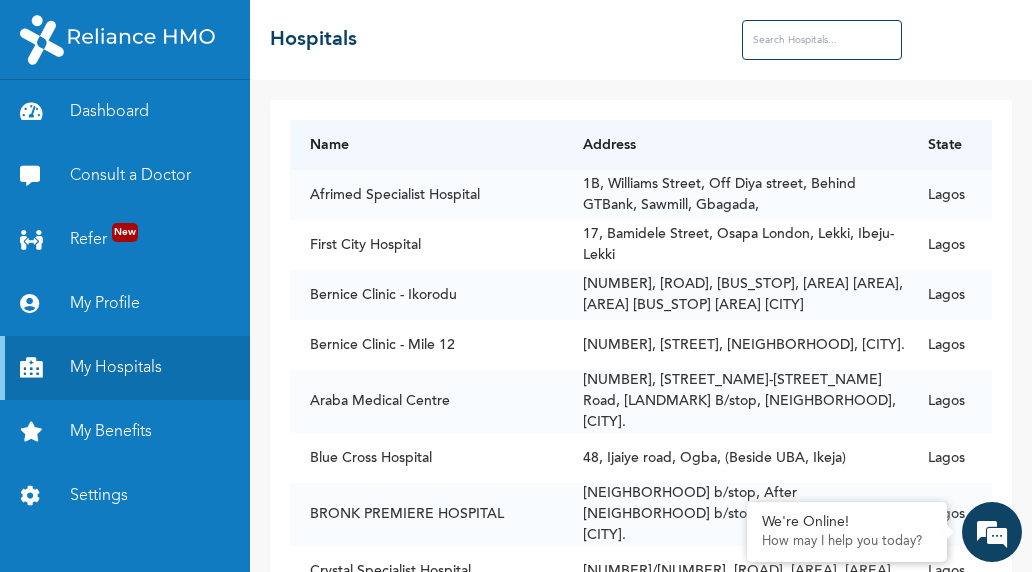 click at bounding box center [822, 40] 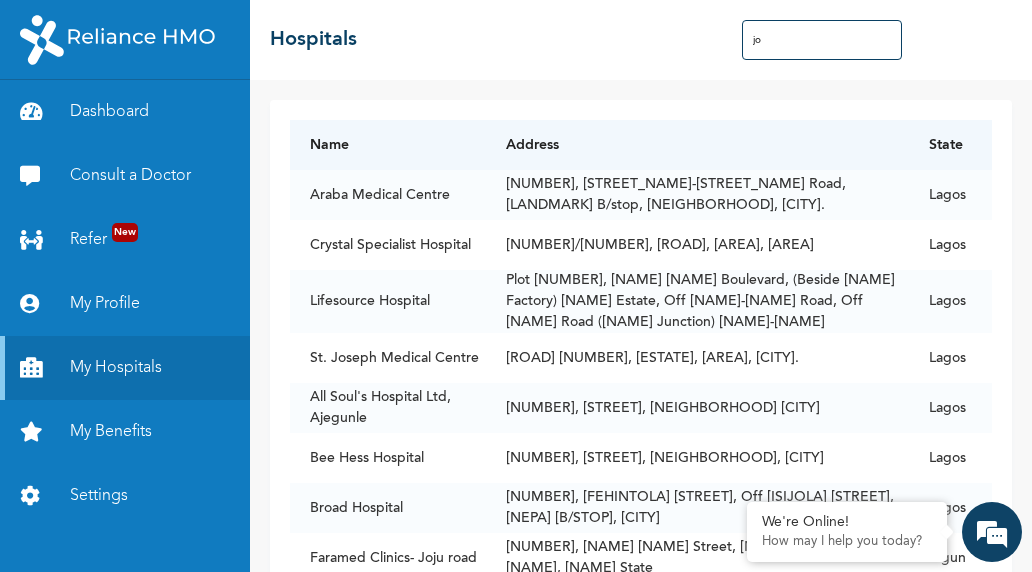 type on "j" 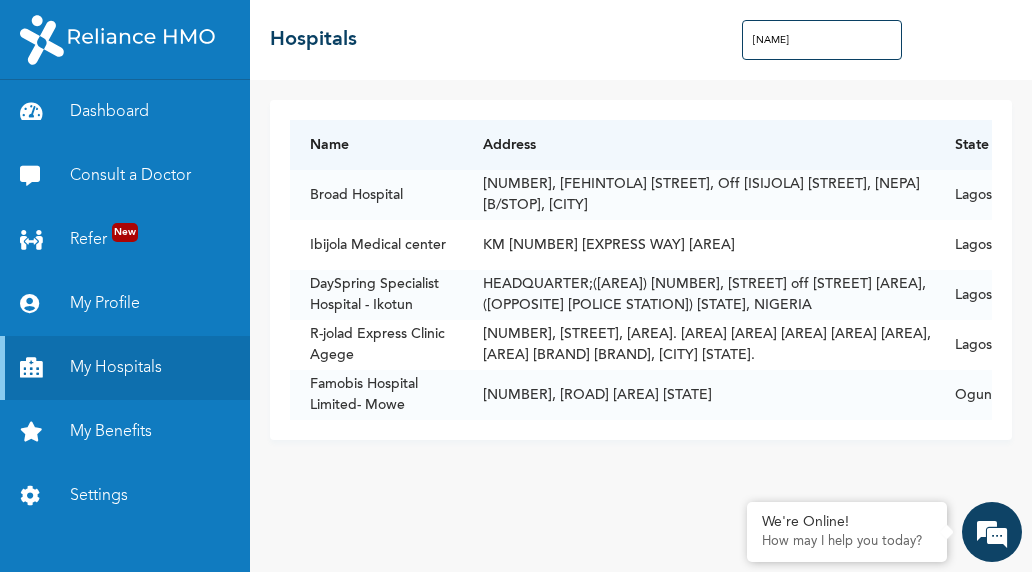 click on "Name Address State [HOSPITAL_NAME] [NUMBER], [STREET], [AREA] [STREET], [AREA] [CITY] [MEDICAL_CENTER] [KM] [ROAD] [AREA] [CITY] [SPECIALIST_HOSPITAL] - [AREA] ([AREA]) [NUMBER], [STREET] [AREA] [CITY], [STATE] [NIGERIA] [EXPRESS_CLINIC] [AREA] [NUMBER], [STREET], [AREA] [PEN_CINEMA_BRIDGE], [AREA] [PHARMACY], [AREA], [CITY] [STATE] [HOSPITAL_LIMITED] - [AREA] [NUMBER], [ROAD] [AREA] [STATE]" at bounding box center [641, 270] 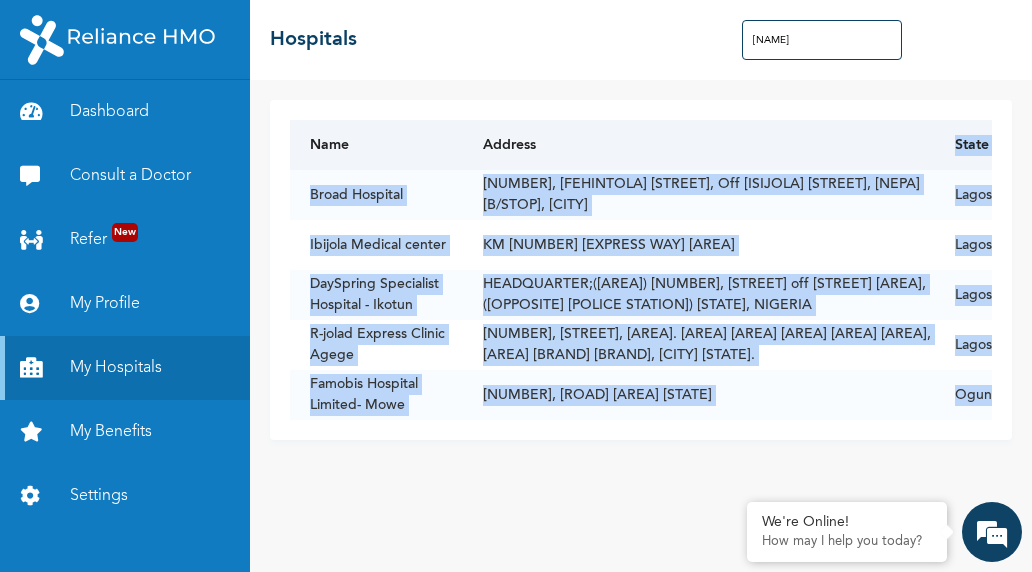 drag, startPoint x: 1001, startPoint y: 175, endPoint x: 779, endPoint y: 128, distance: 226.92068 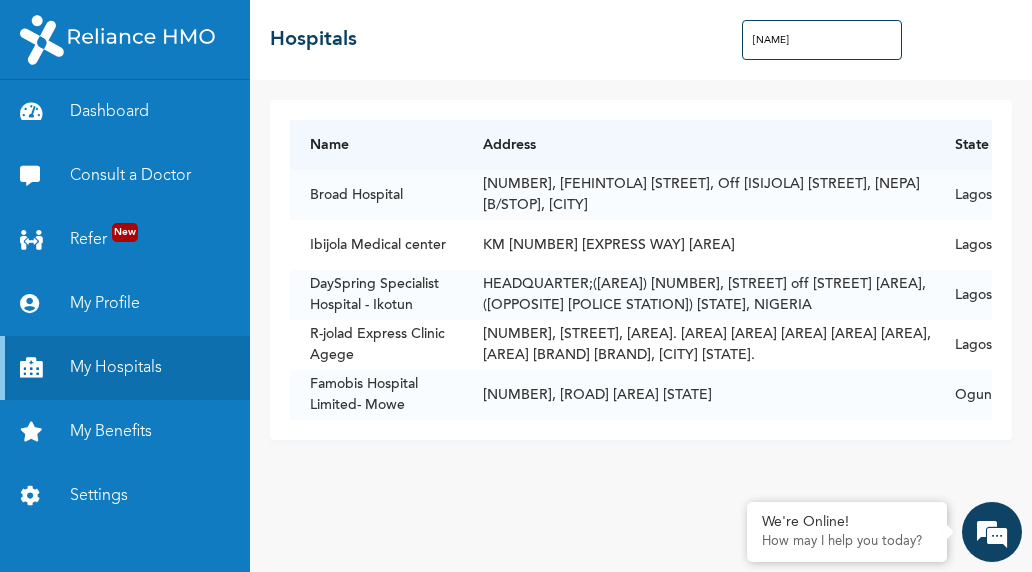 click on "[NAME]" at bounding box center (822, 40) 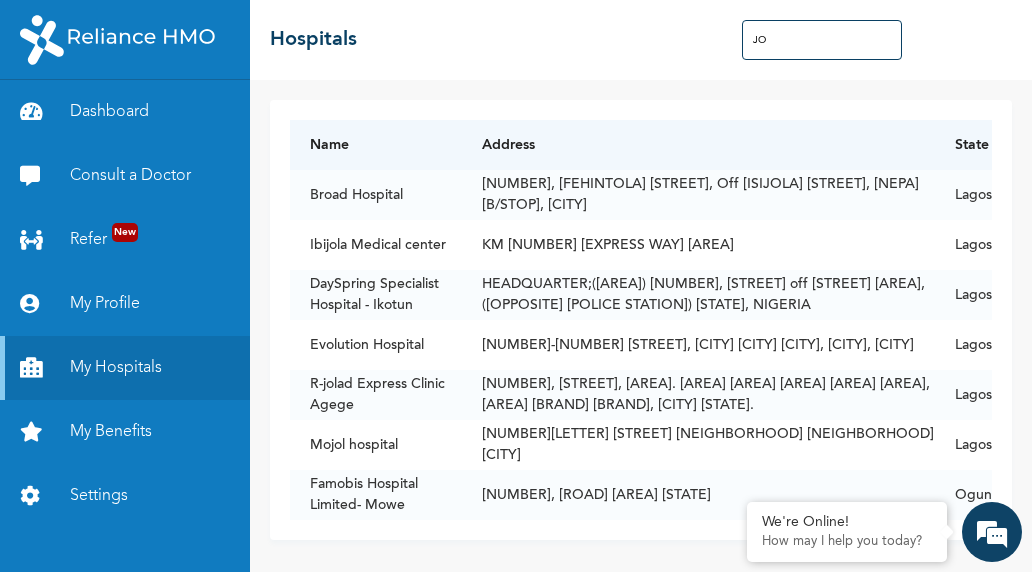 type on "J" 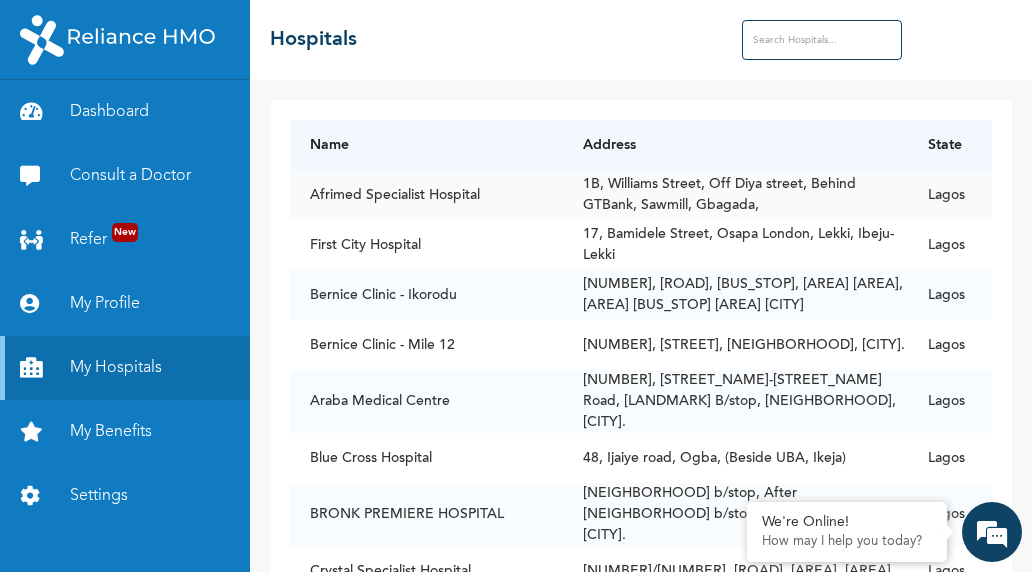 click on "Afrimed Specialist Hospital" at bounding box center (426, 195) 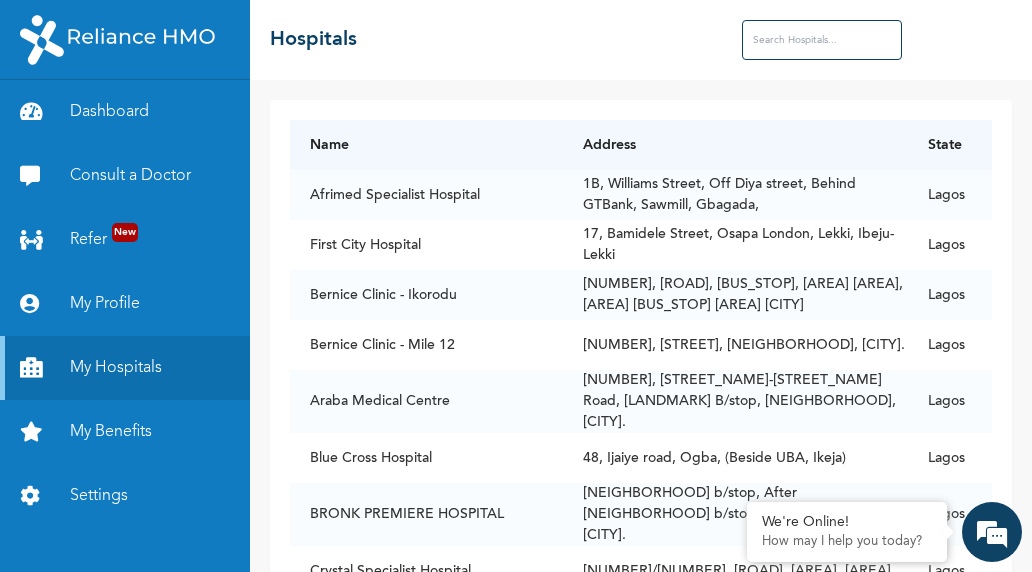 click at bounding box center (822, 40) 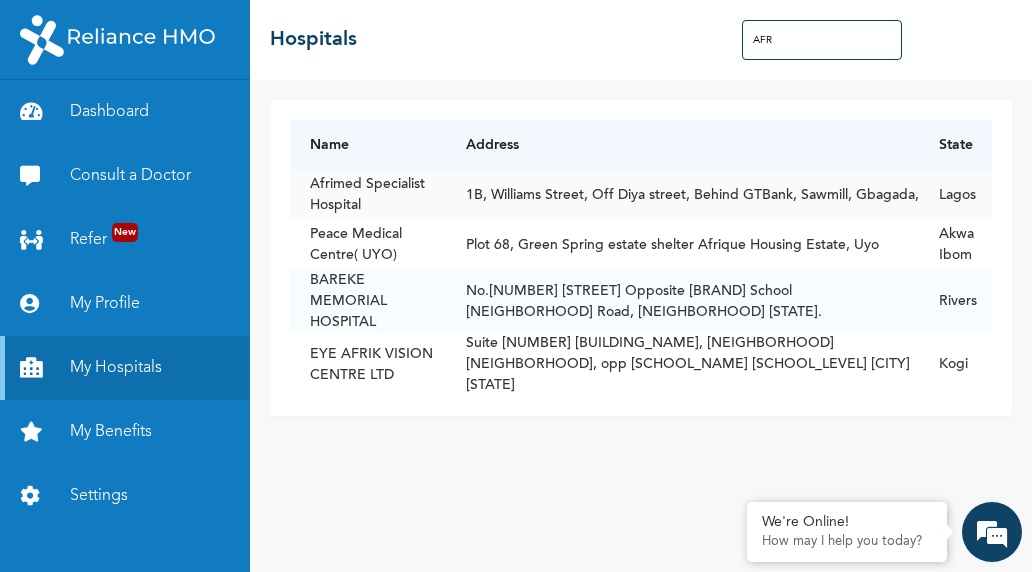 type on "AFR" 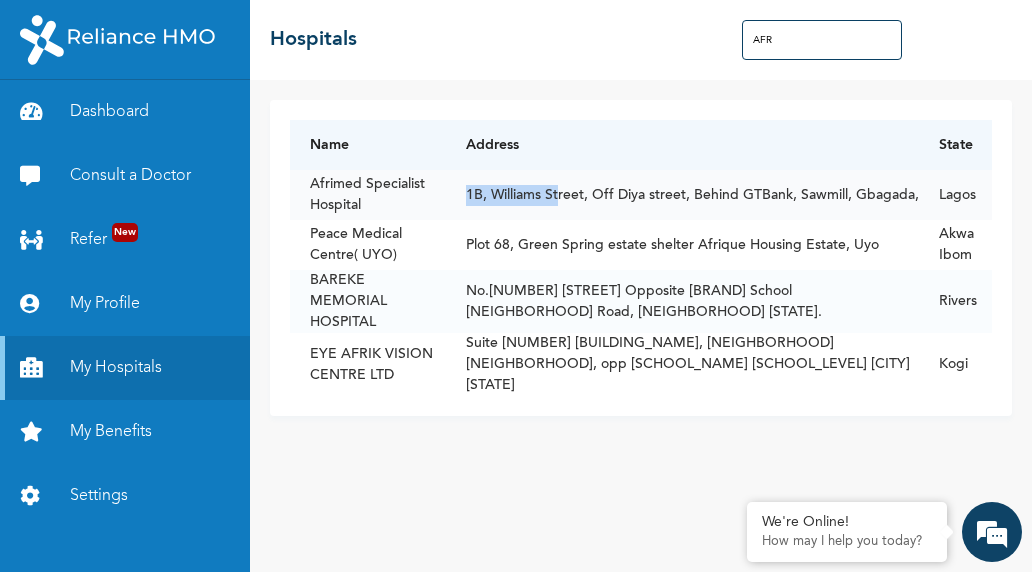 drag, startPoint x: 384, startPoint y: 198, endPoint x: 582, endPoint y: 190, distance: 198.16154 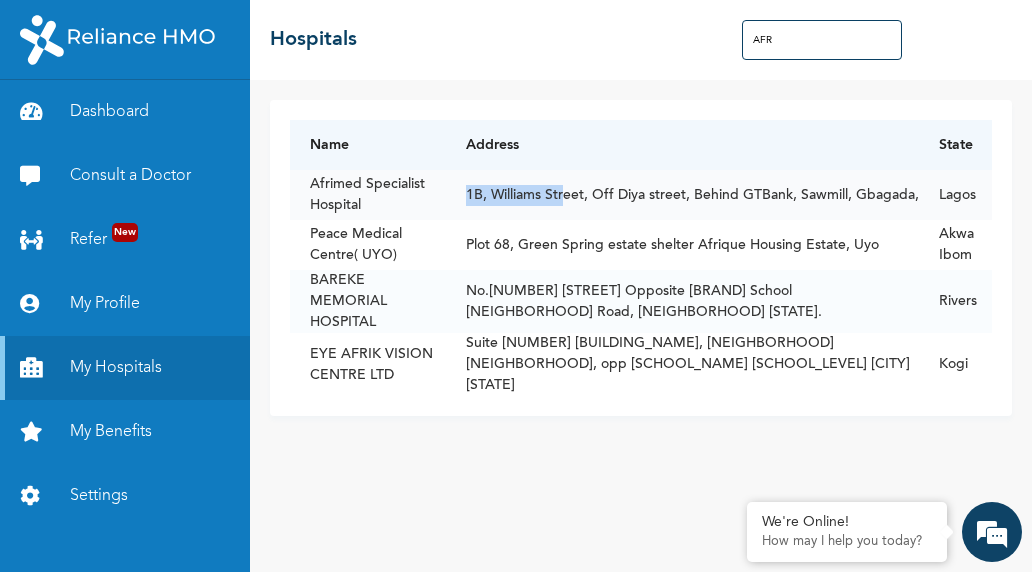 click on "1B, Williams Street, Off Diya street, Behind GTBank, Sawmill, Gbagada," at bounding box center (683, 195) 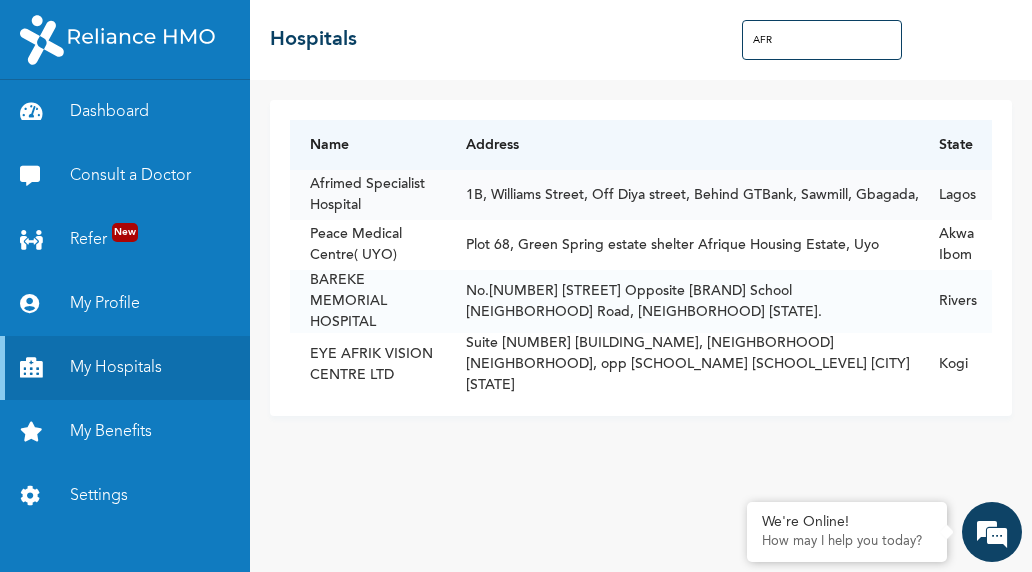 click on "1B, Williams Street, Off Diya street, Behind GTBank, Sawmill, Gbagada," at bounding box center [683, 195] 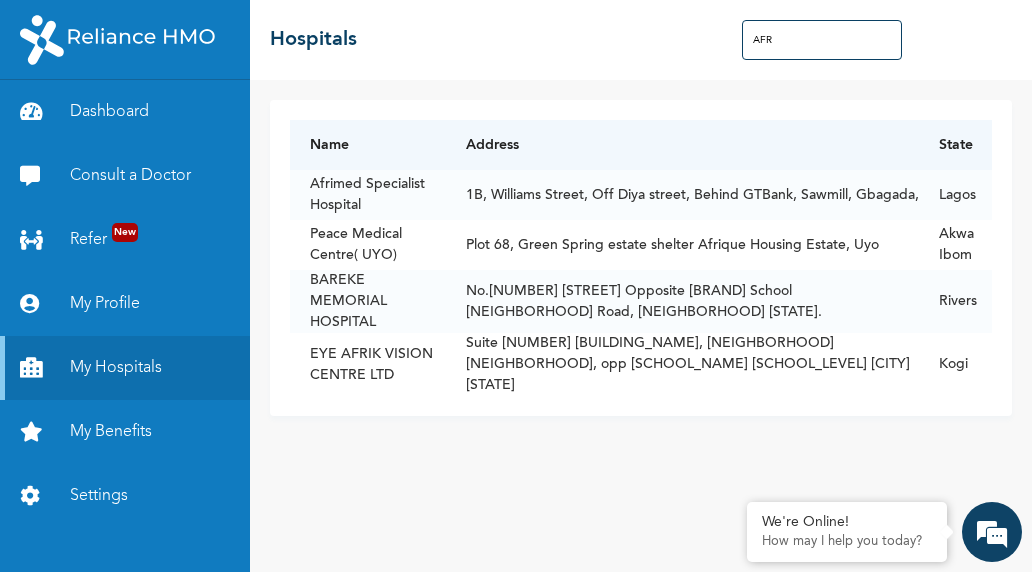 click on "Name Address State [HOSPITAL_NAME] [NUMBER], [STREET], [AREA] [BANK], [AREA], [AREA], [CITY] [STATE] [HOSPITAL_NAME] [MEDICAL_CENTER] [CITY] [PLOT], [ESTATE] [ESTATE], [CITY] [STATE] [HOSPITAL_NAME] [NUMBER] [CLOSE] [AREA] [SCHOOL] [ROAD], [STATE] [STATE] [VISION_CENTRE] [SUITE] [PLAZA], [AREA] [AREA] [SCHOOL] [CITY] [STATE] [STATE]" at bounding box center [641, 326] 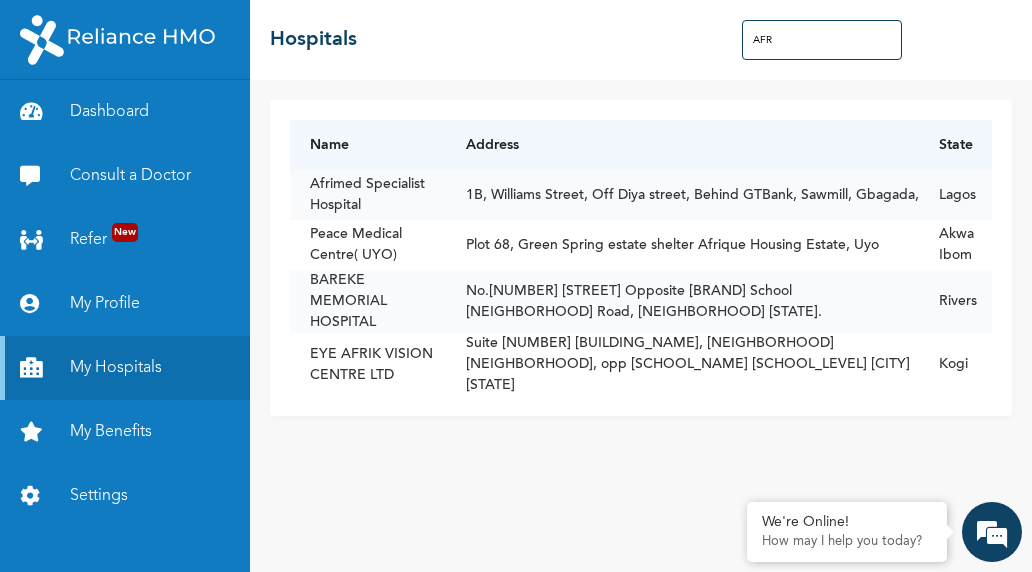 click on "Afrimed Specialist Hospital" at bounding box center (368, 195) 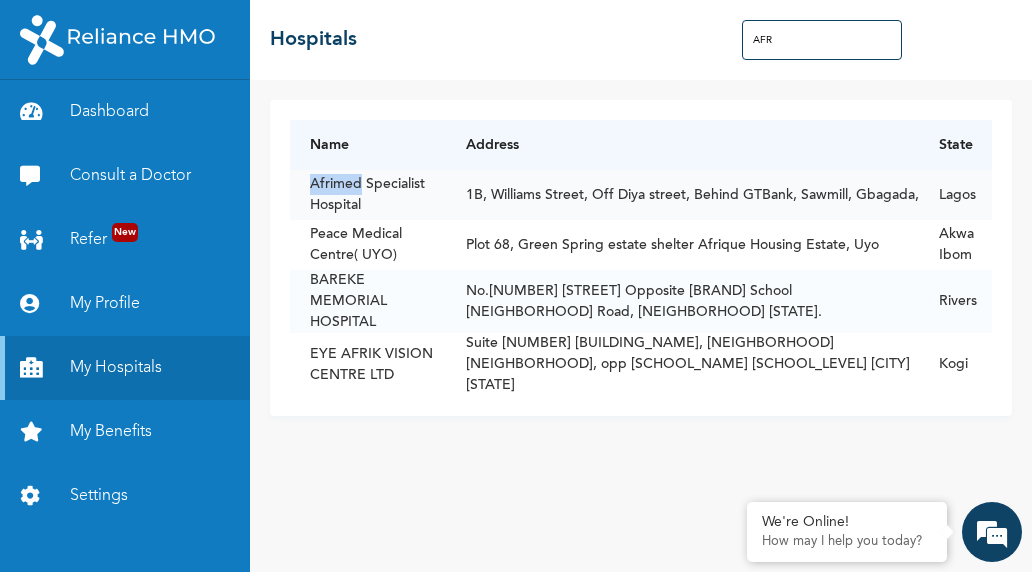click on "Afrimed Specialist Hospital" at bounding box center [368, 195] 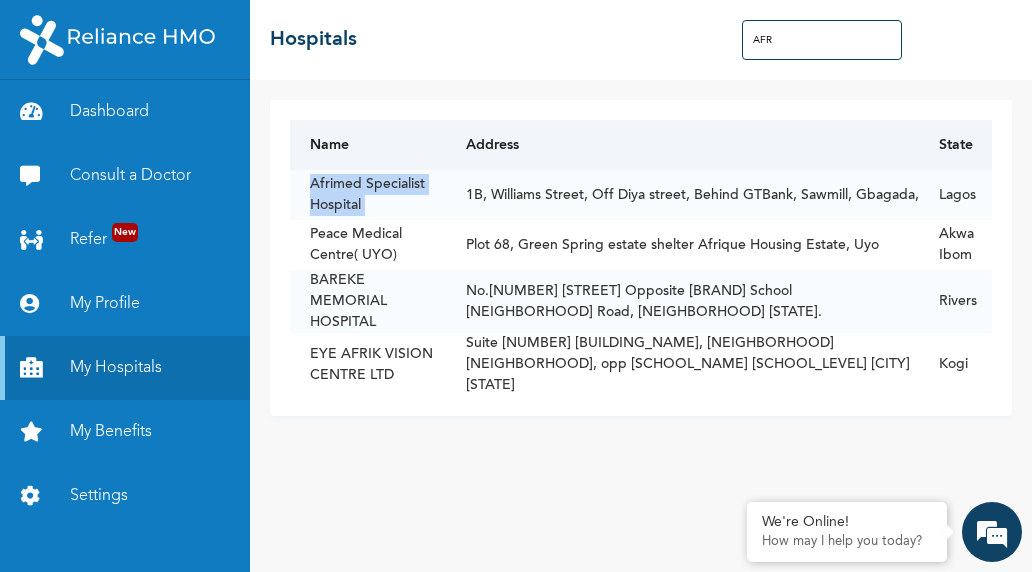 drag, startPoint x: 334, startPoint y: 183, endPoint x: 447, endPoint y: 159, distance: 115.52056 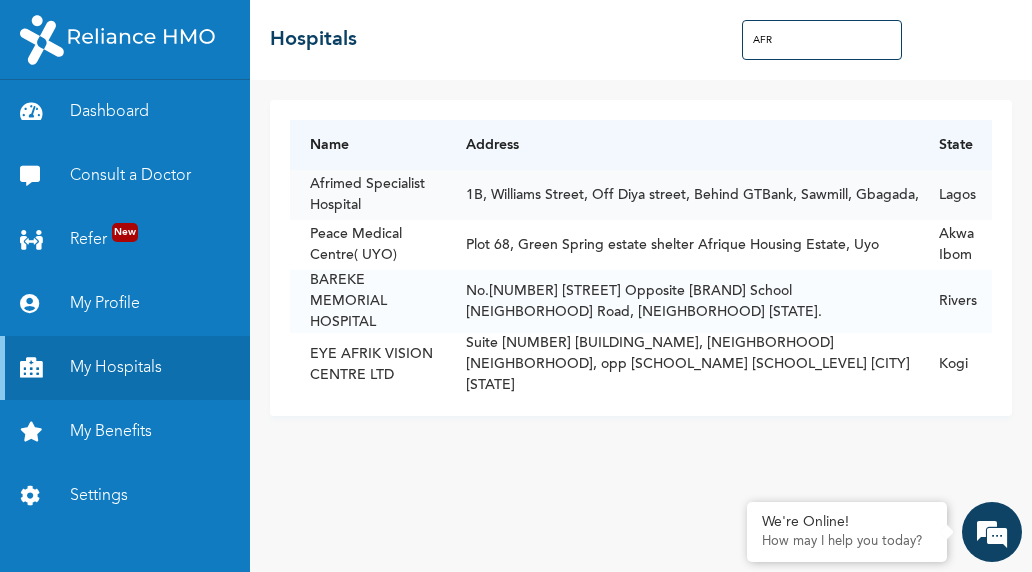 drag, startPoint x: 447, startPoint y: 159, endPoint x: 520, endPoint y: 193, distance: 80.529495 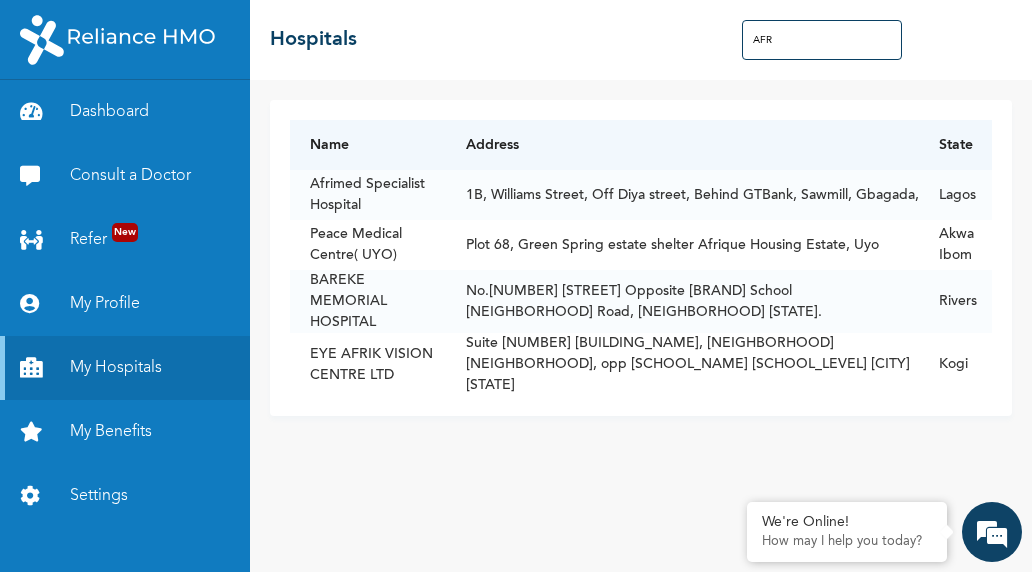 click on "☰ Hospitals AFR" at bounding box center [641, 40] 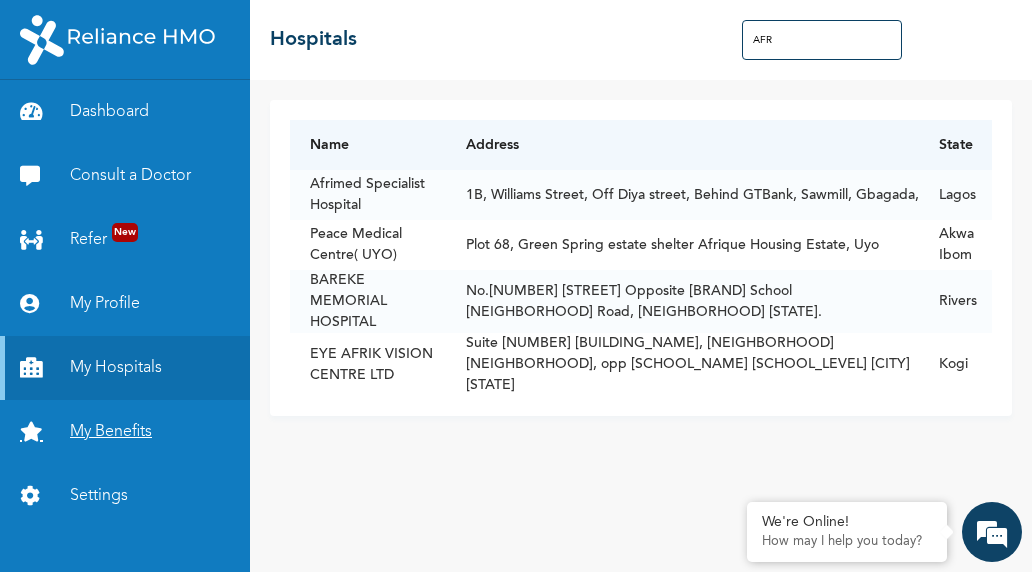click on "My Benefits" at bounding box center (125, 432) 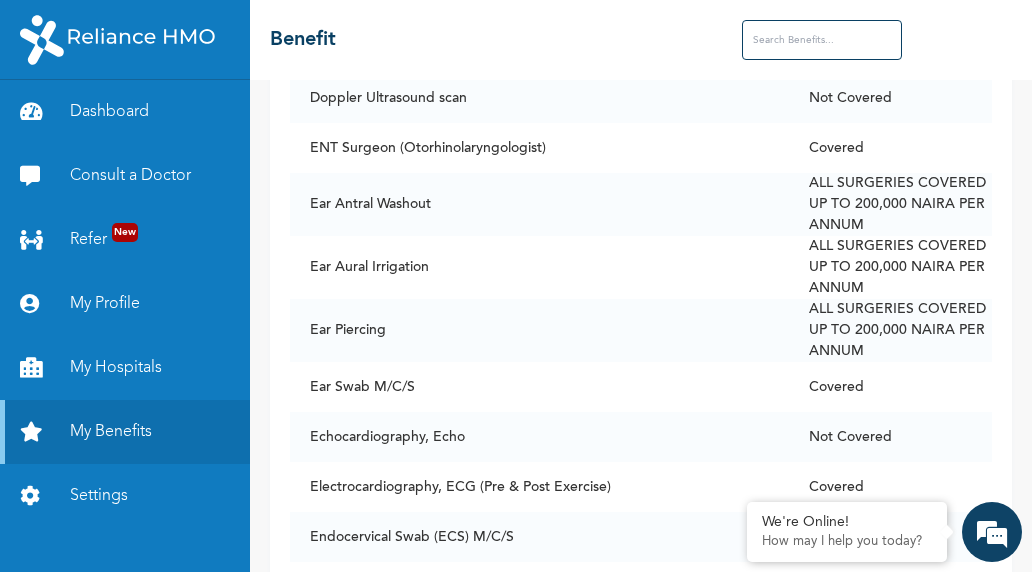 scroll, scrollTop: 3847, scrollLeft: 0, axis: vertical 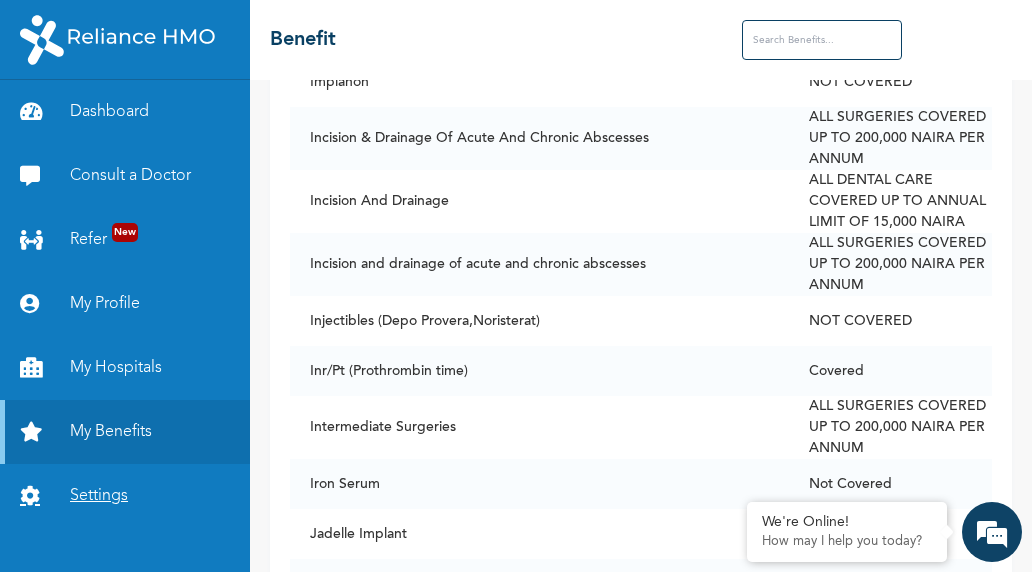 click on "Settings" at bounding box center (125, 496) 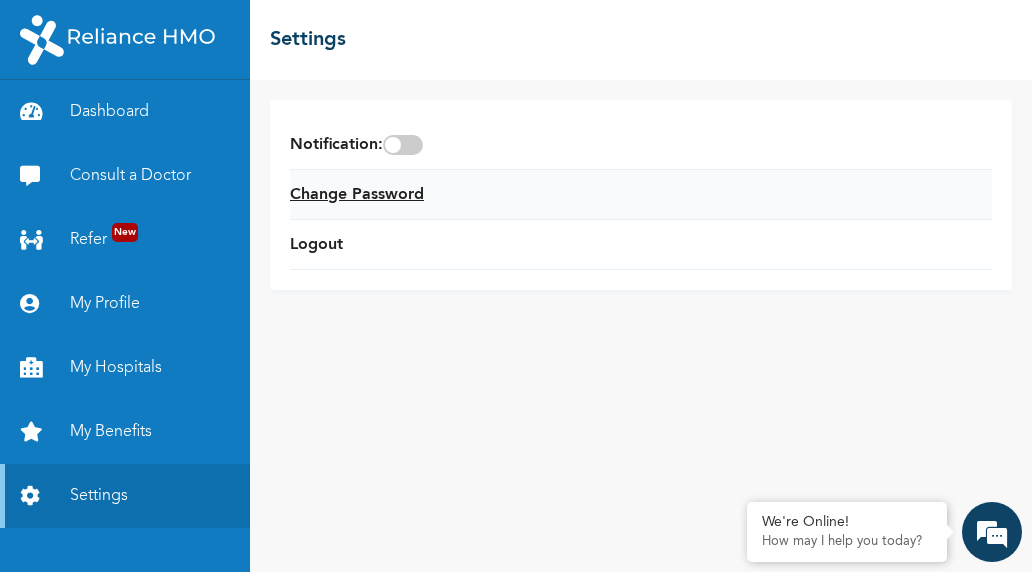 click on "Change Password" at bounding box center (357, 195) 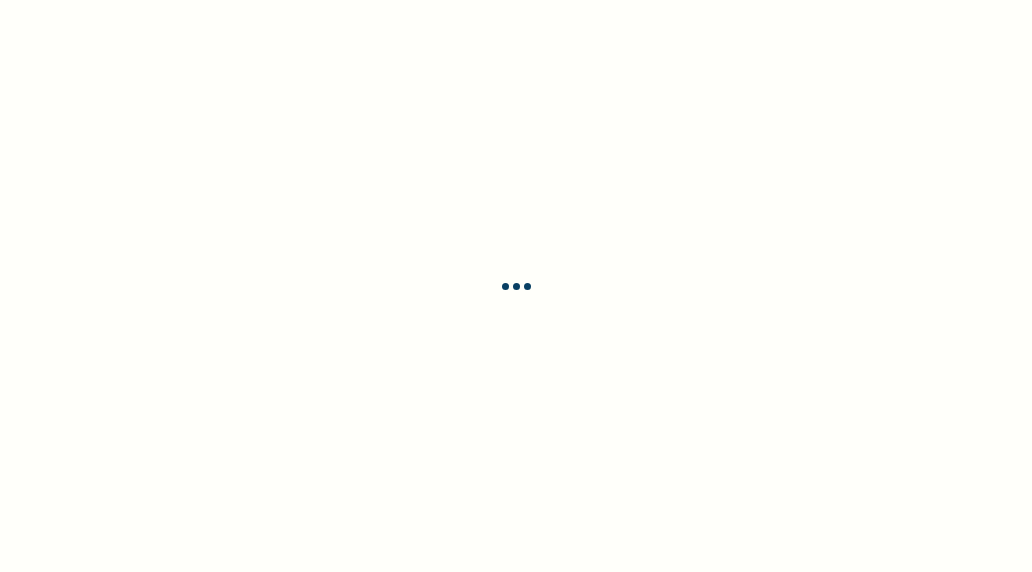 scroll, scrollTop: 0, scrollLeft: 0, axis: both 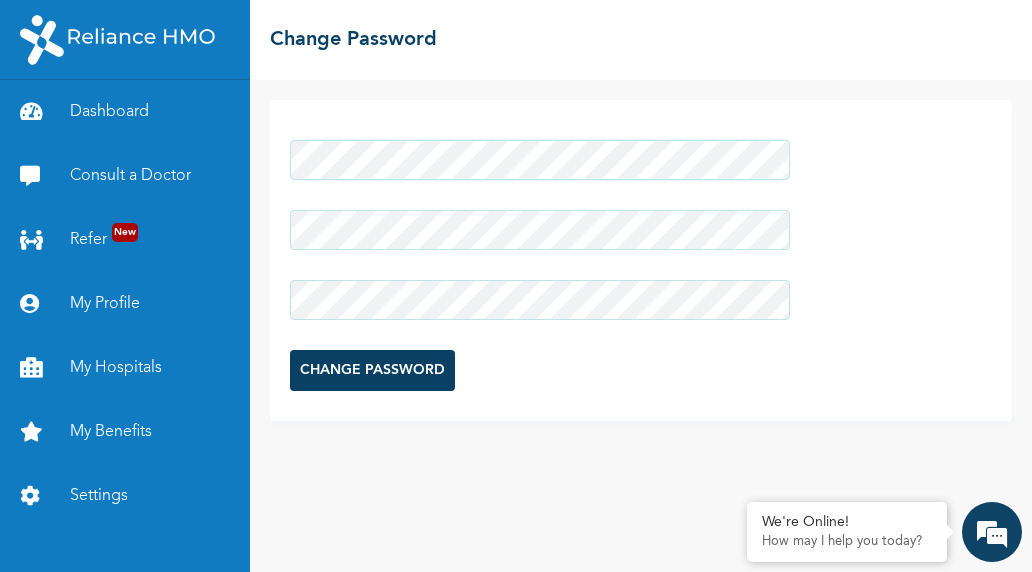 click on "CHANGE PASSWORD" at bounding box center (372, 370) 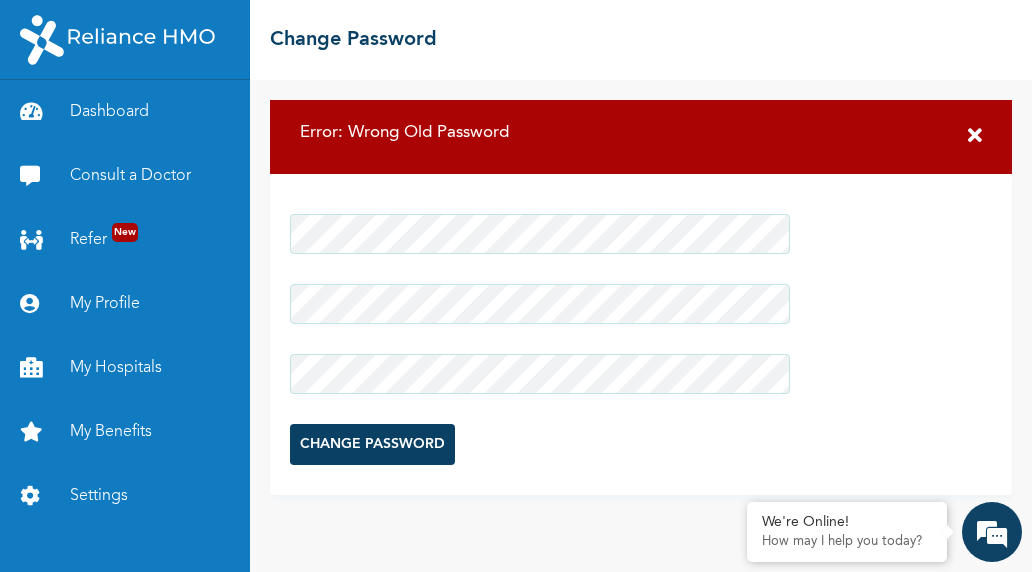 click at bounding box center [975, 136] 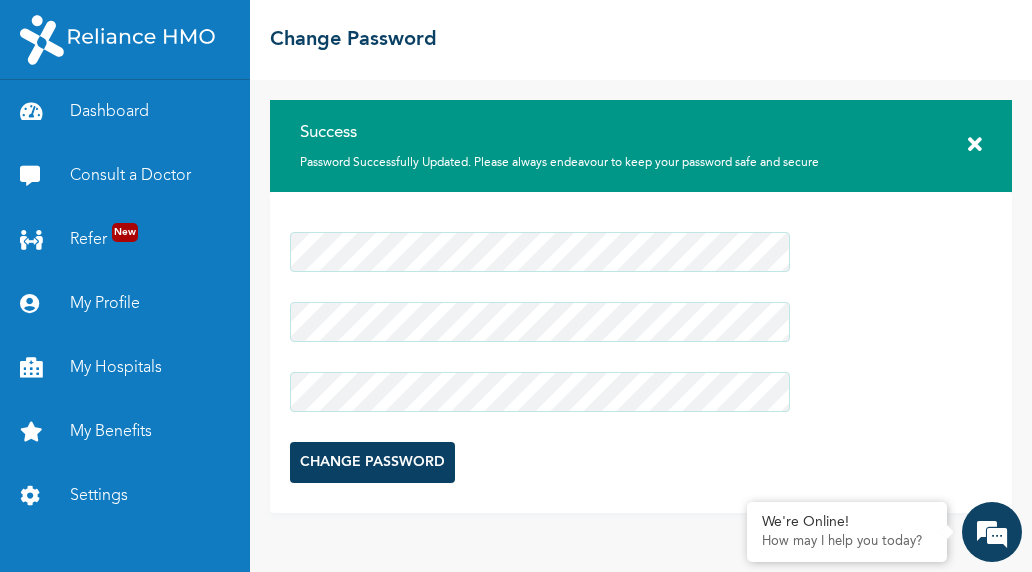 click on "Success Password Successfully Updated. Please always endeavour to keep your password safe and secure" at bounding box center (641, 146) 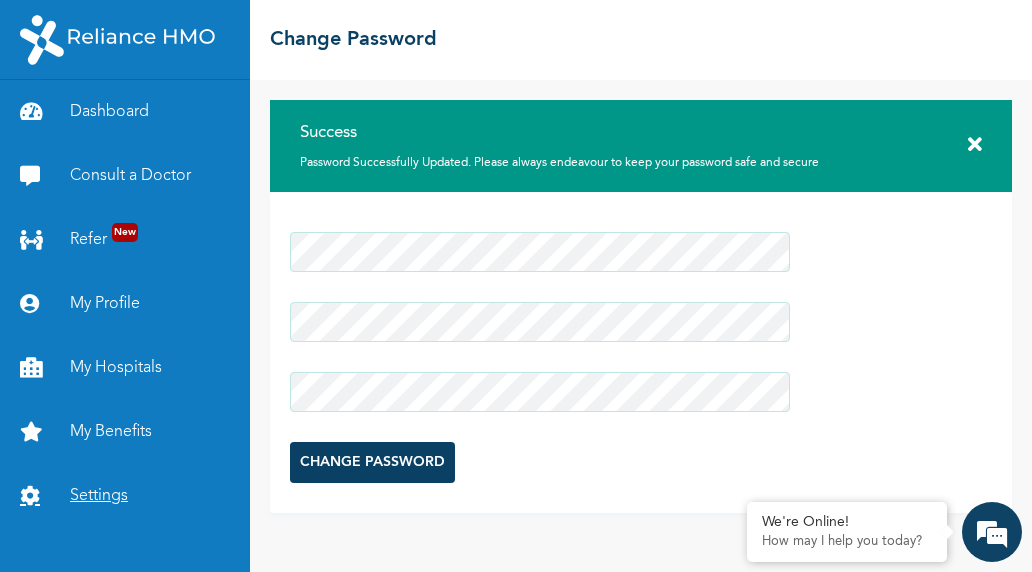 click on "Settings" at bounding box center [125, 496] 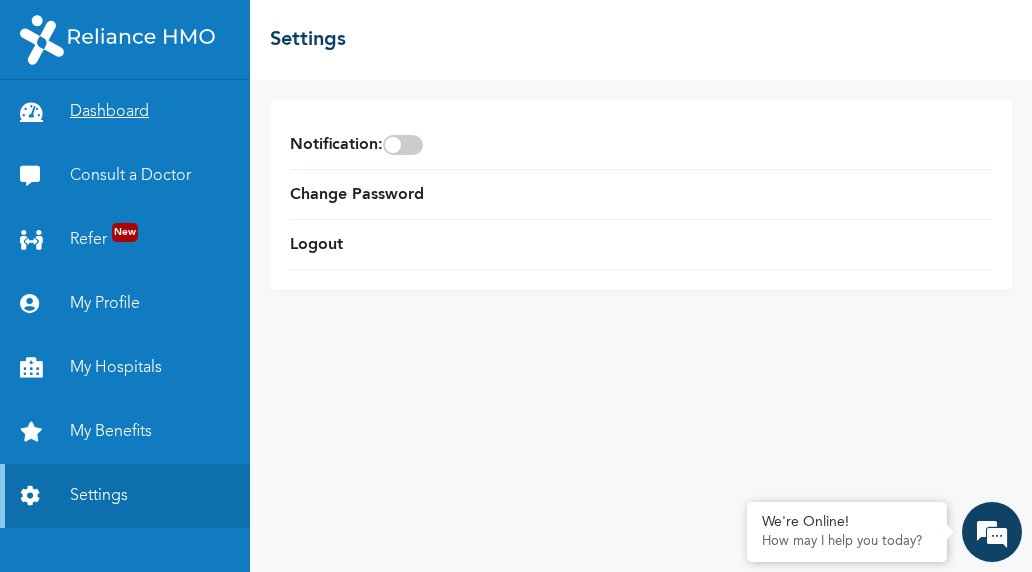 click on "Dashboard" at bounding box center (125, 112) 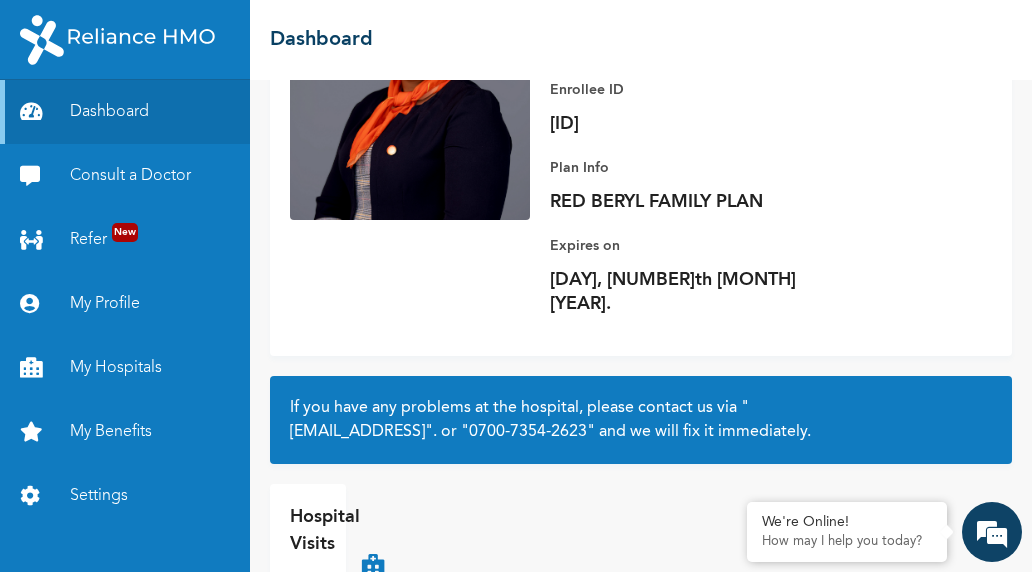 scroll, scrollTop: 294, scrollLeft: 0, axis: vertical 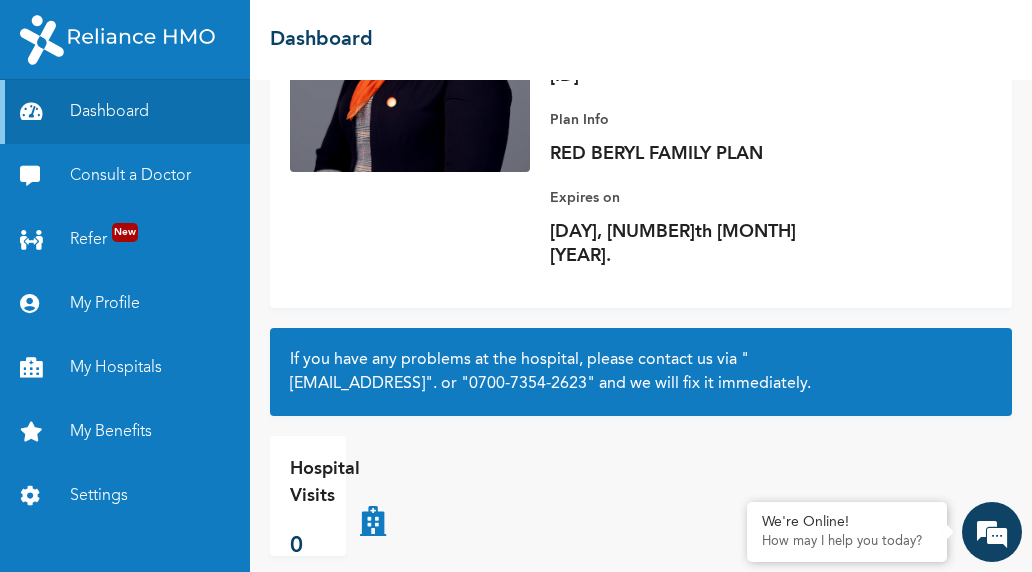 click at bounding box center [373, 496] 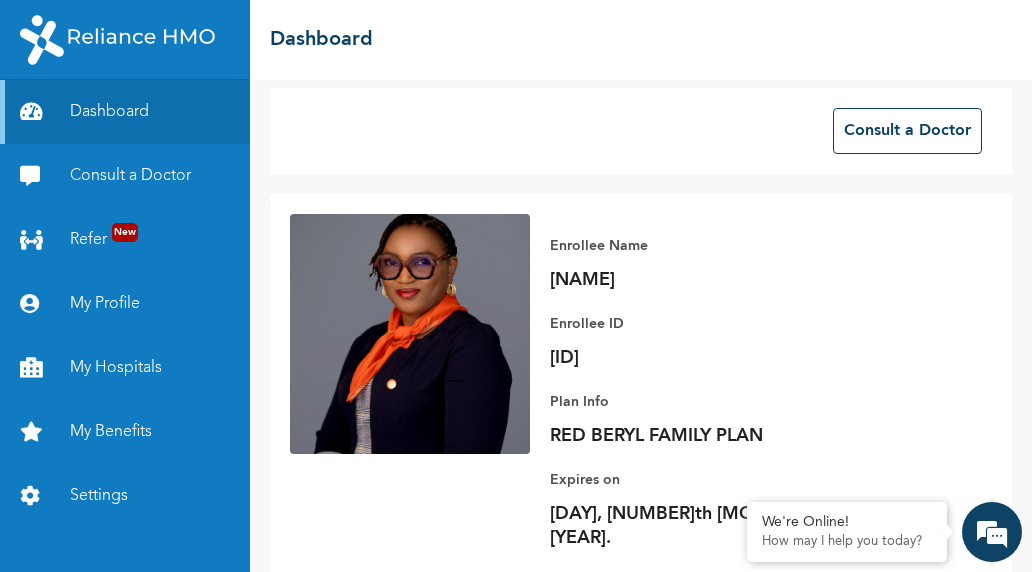scroll, scrollTop: 0, scrollLeft: 0, axis: both 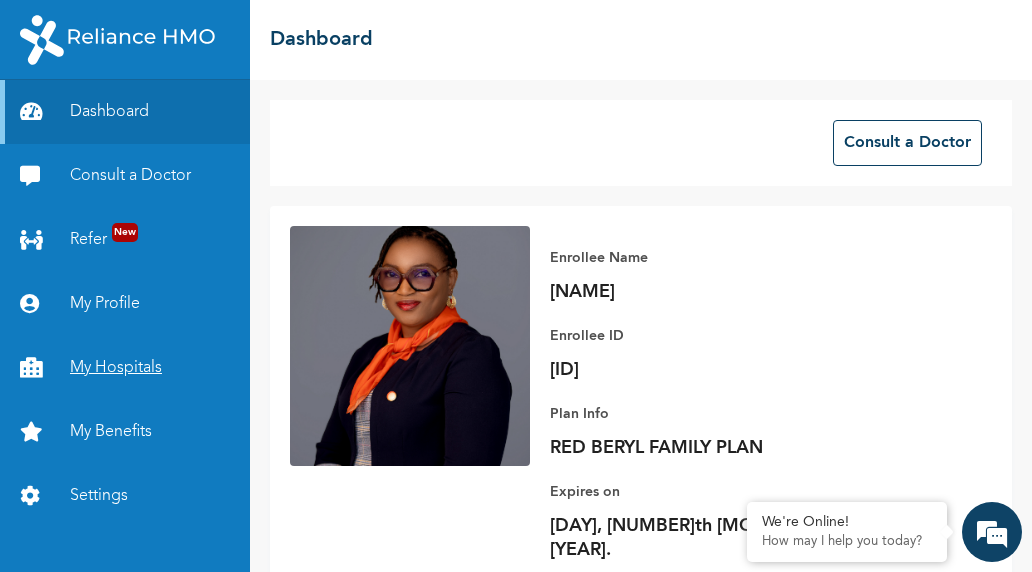 click on "My Hospitals" at bounding box center [125, 368] 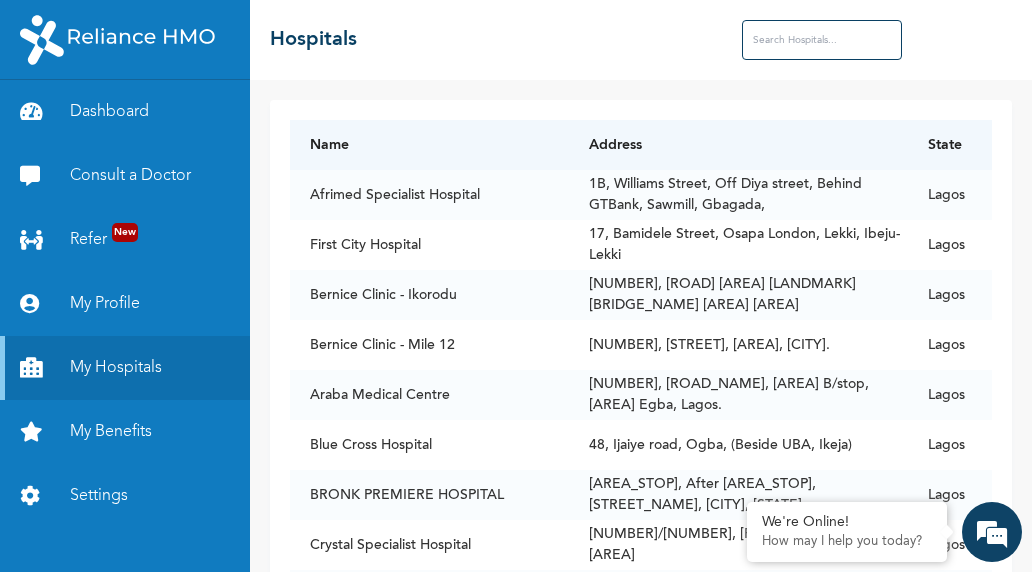 click at bounding box center [822, 40] 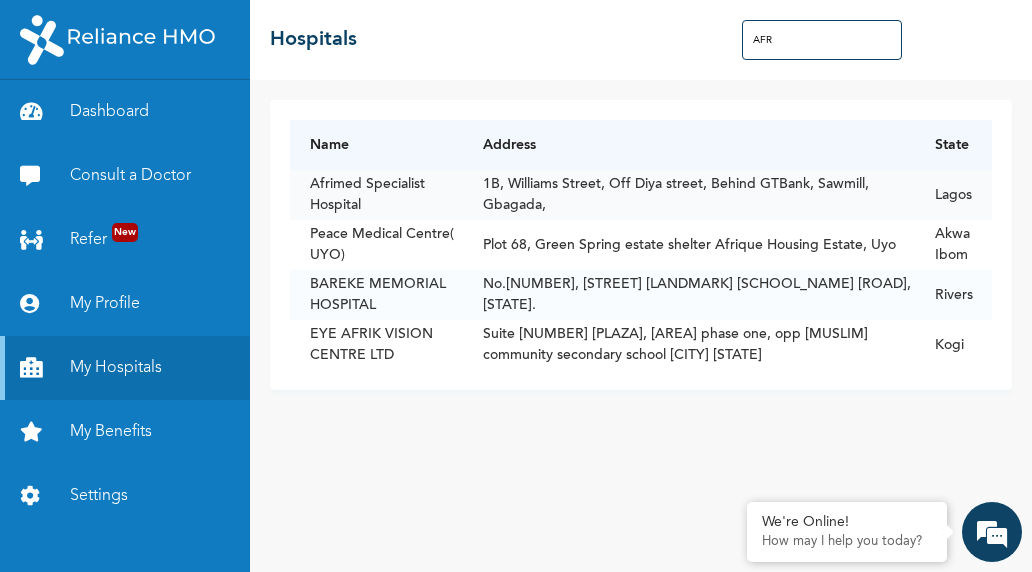 click on "Afrimed Specialist Hospital" at bounding box center (376, 195) 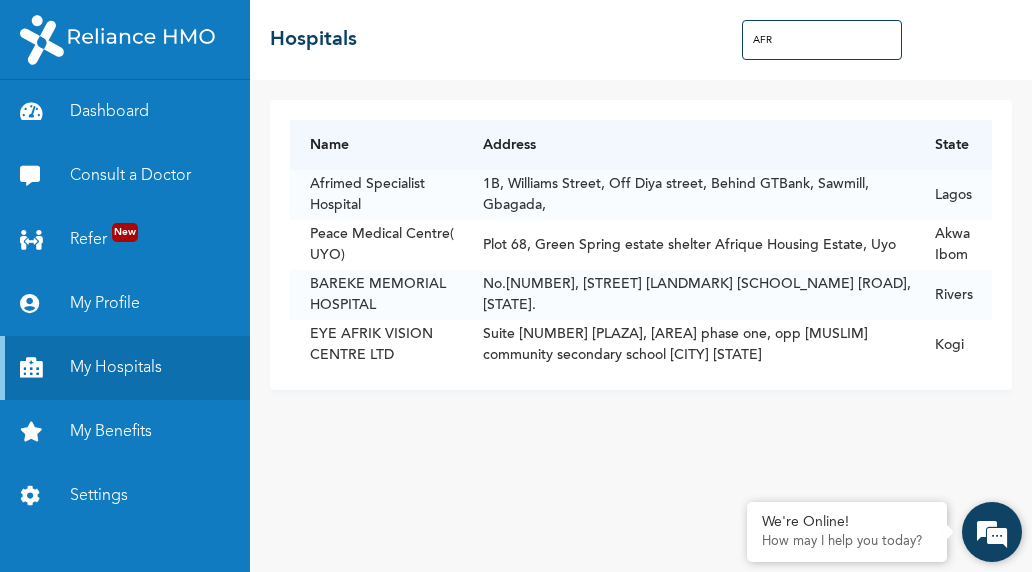 click at bounding box center (992, 532) 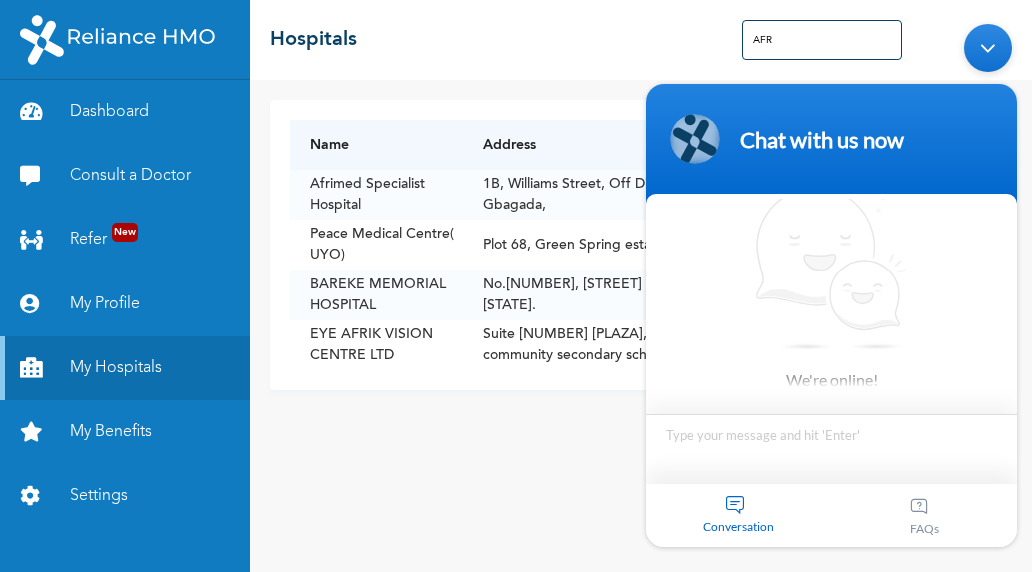 scroll, scrollTop: 4, scrollLeft: 0, axis: vertical 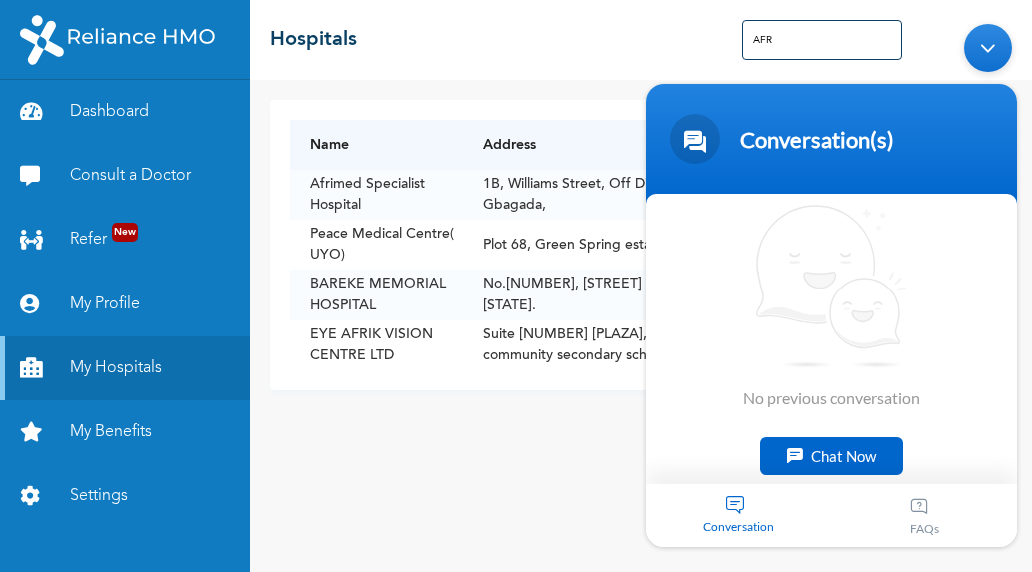 click on "☰ Hospitals AFR" at bounding box center (641, 40) 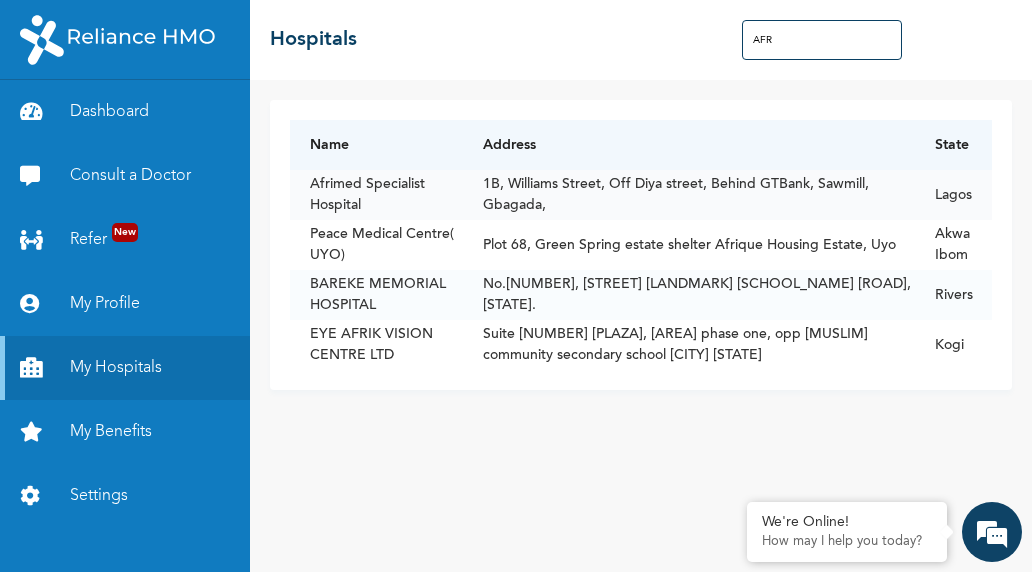 click on "Lagos" at bounding box center (953, 195) 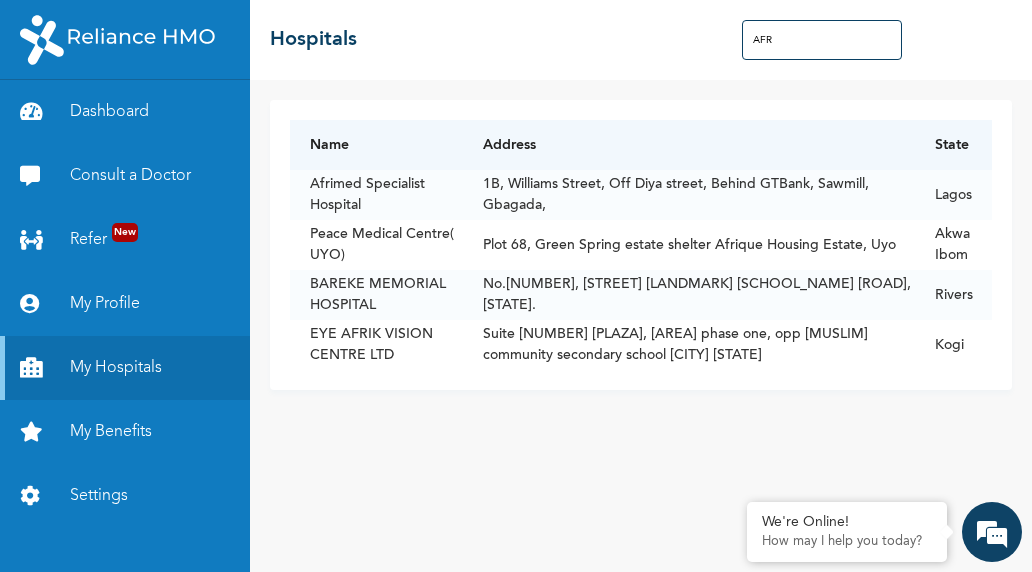 click at bounding box center (117, 40) 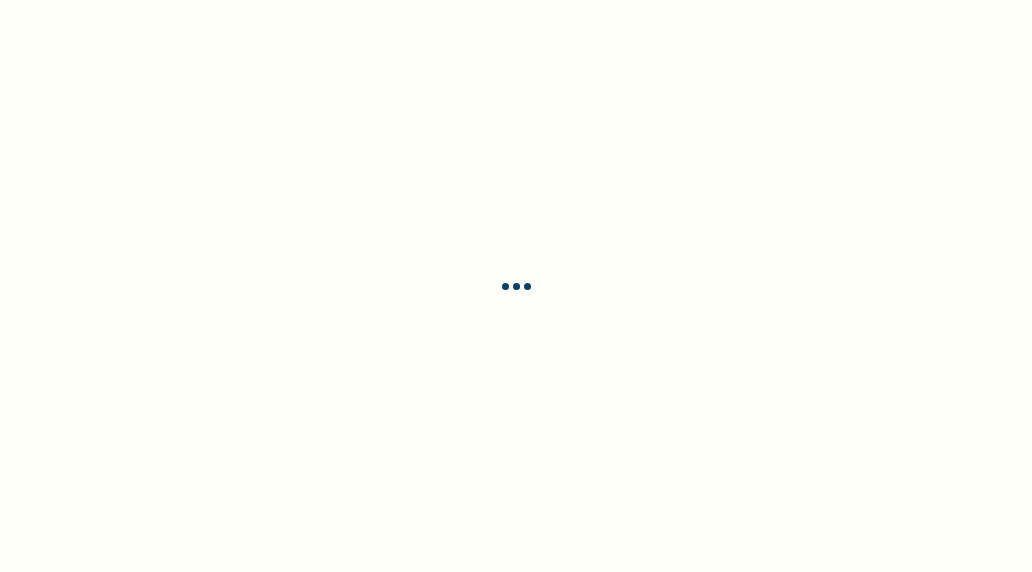 scroll, scrollTop: 0, scrollLeft: 0, axis: both 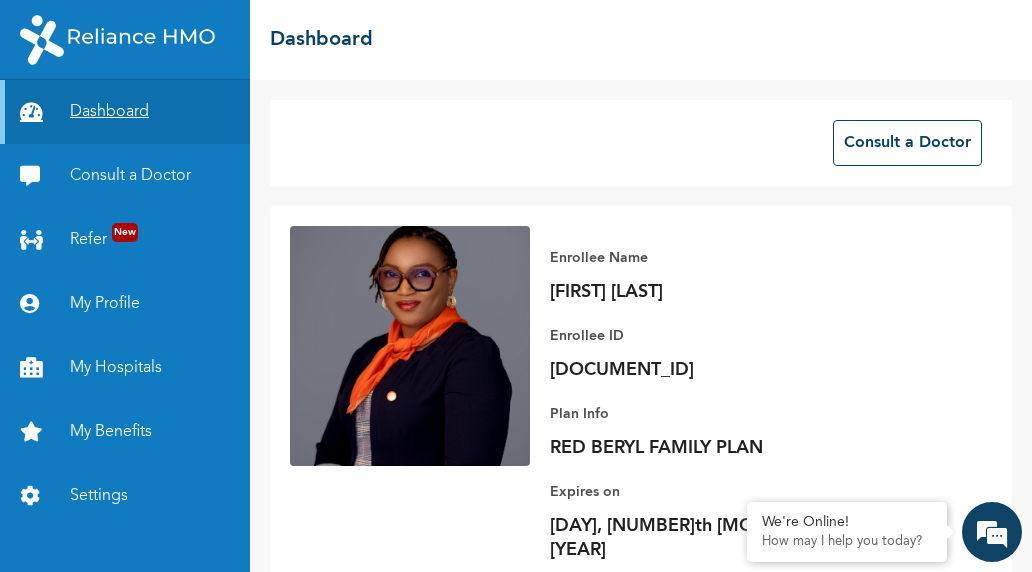 click on "Dashboard" at bounding box center [125, 112] 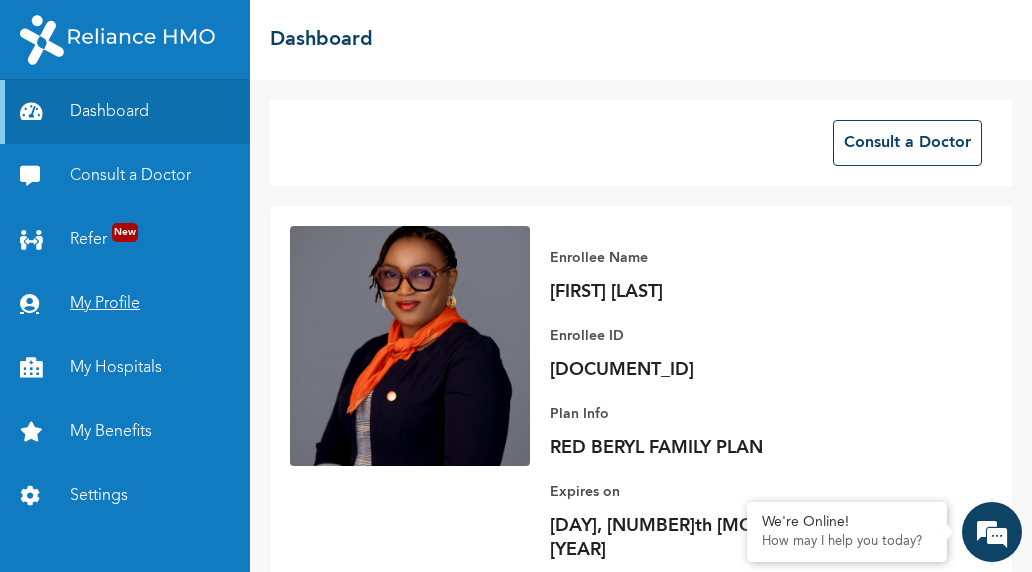 click on "My Profile" at bounding box center (125, 304) 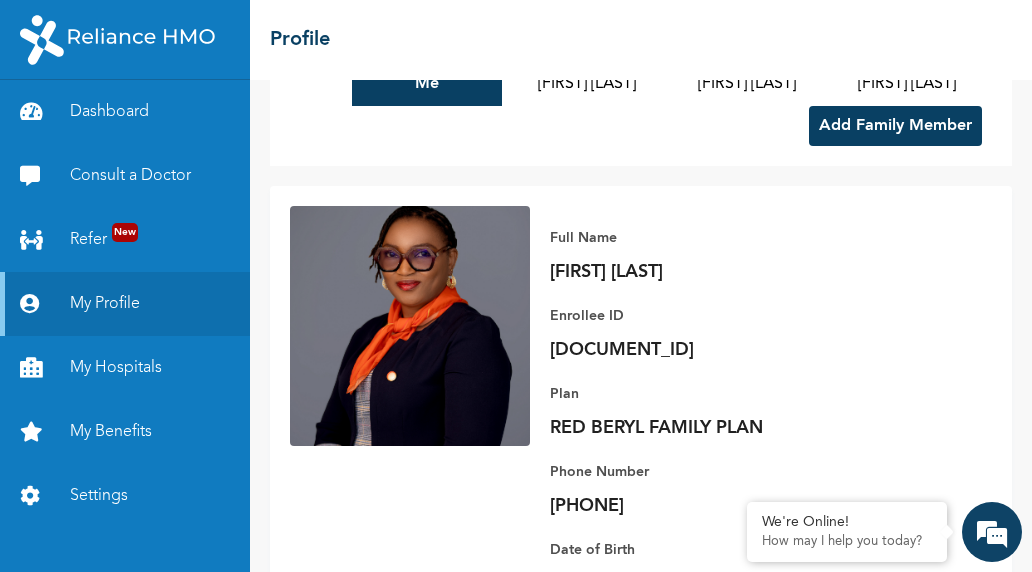 scroll, scrollTop: 0, scrollLeft: 0, axis: both 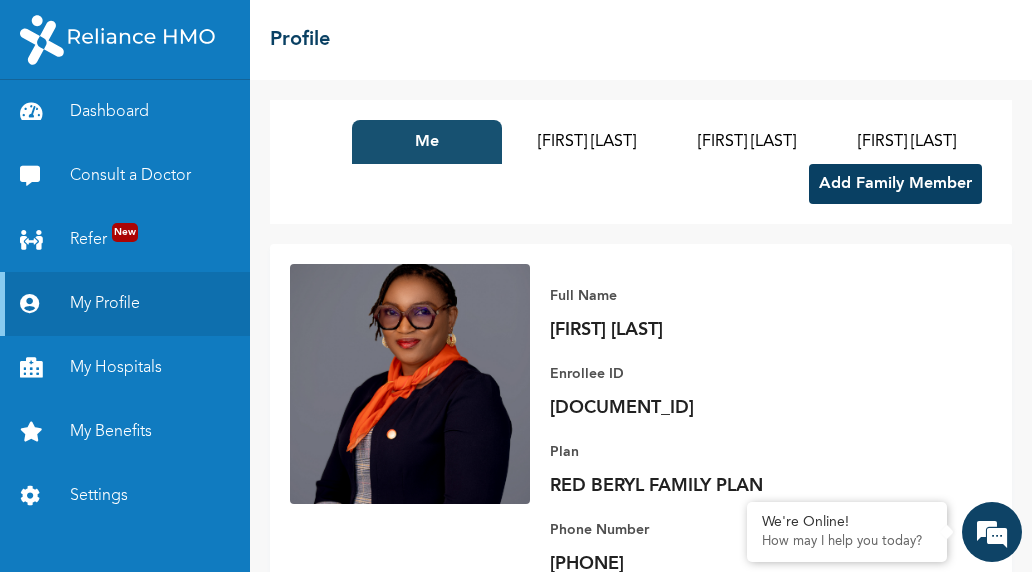 click on "Me" at bounding box center [427, 142] 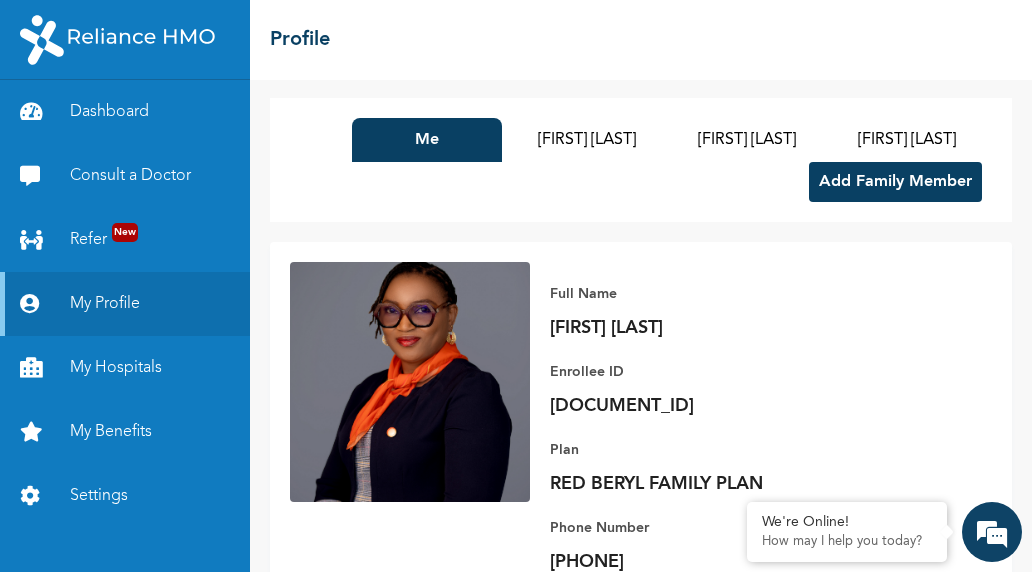 scroll, scrollTop: 0, scrollLeft: 0, axis: both 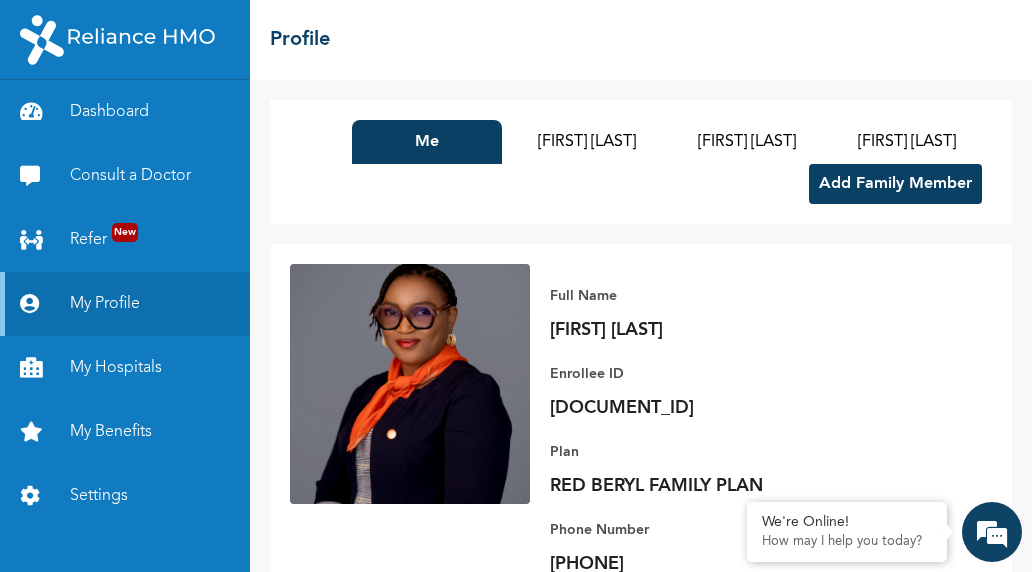 click on "Add Family Member" at bounding box center [895, 184] 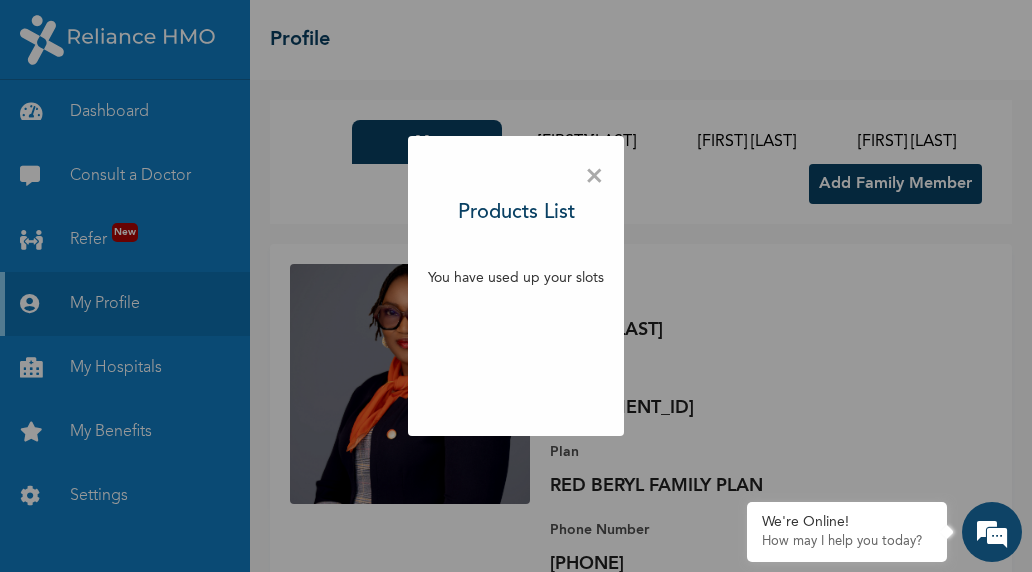 click on "×" at bounding box center [594, 177] 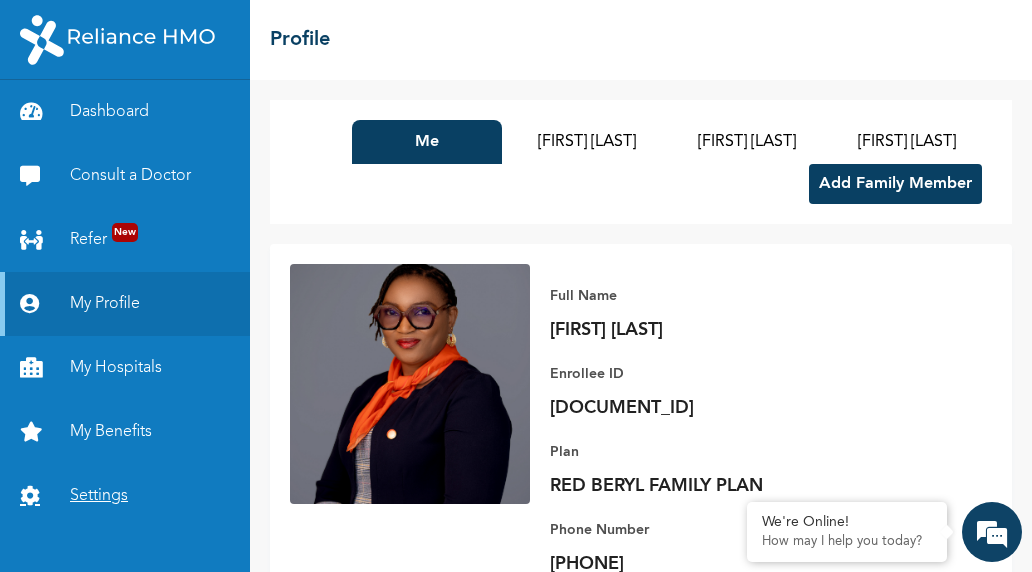 click on "Settings" at bounding box center (125, 496) 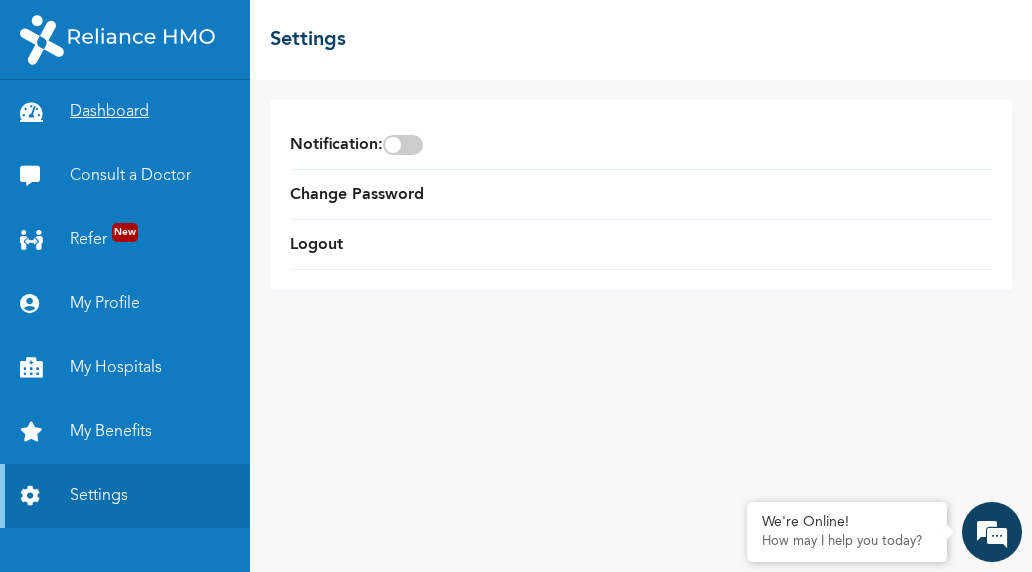 click on "Dashboard" at bounding box center [125, 112] 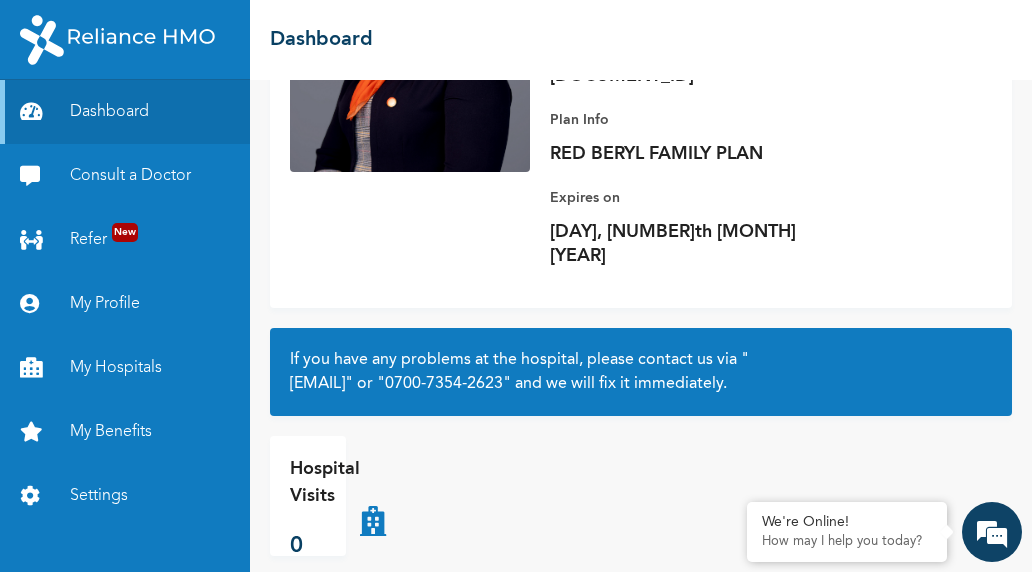 scroll, scrollTop: 0, scrollLeft: 0, axis: both 